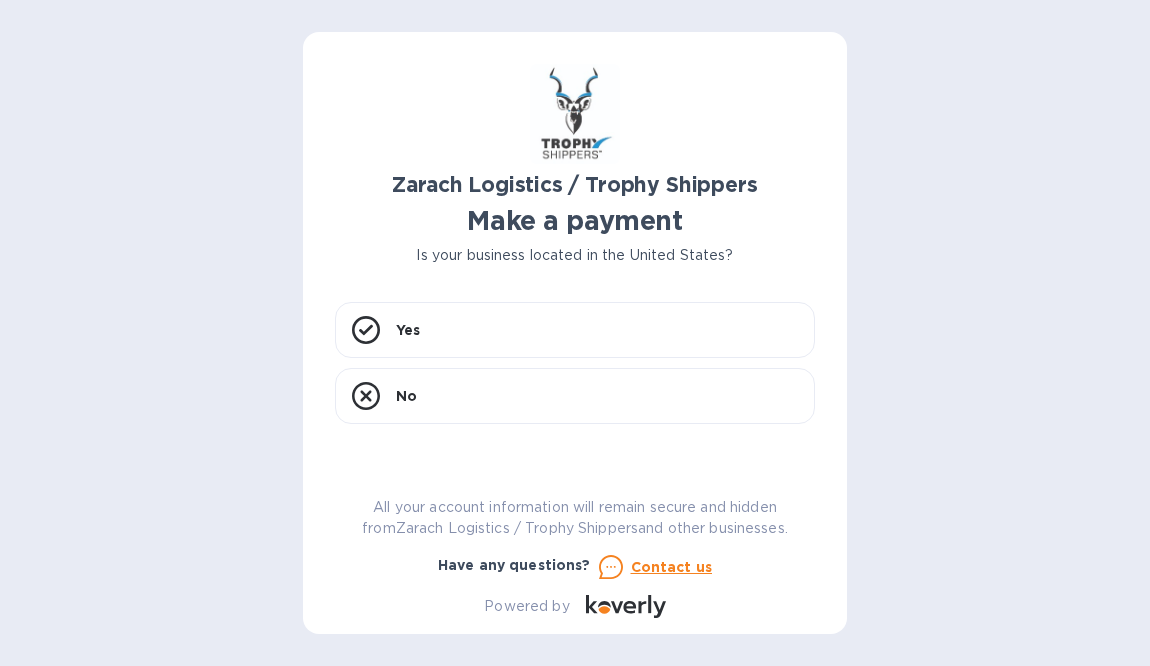 scroll, scrollTop: 0, scrollLeft: 0, axis: both 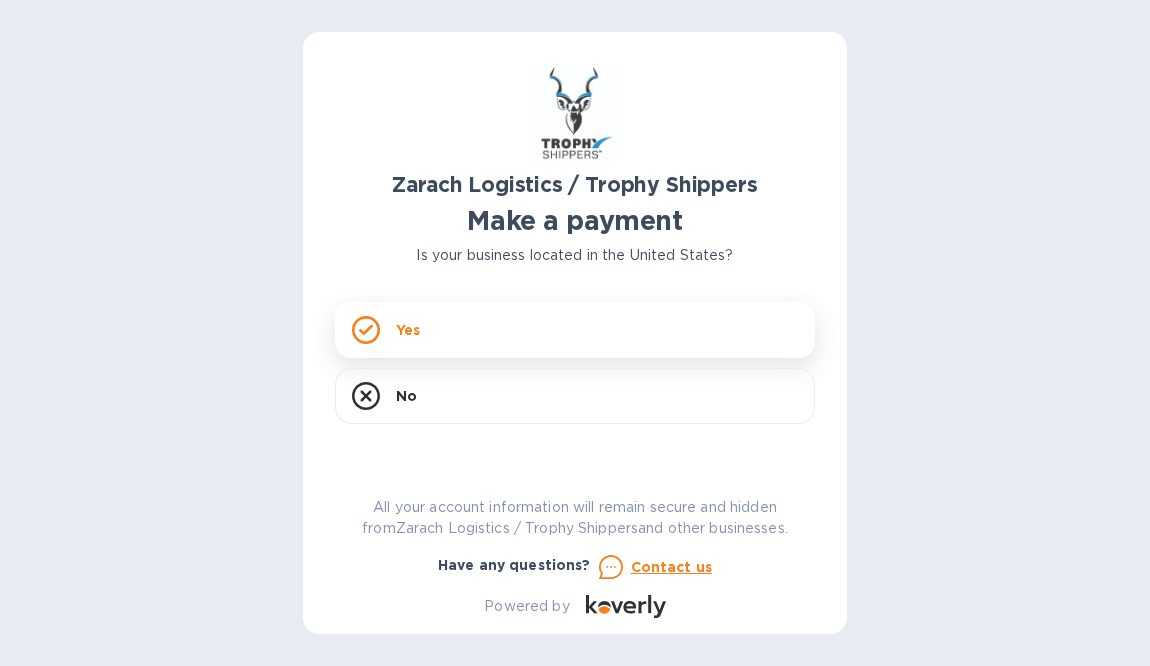 click 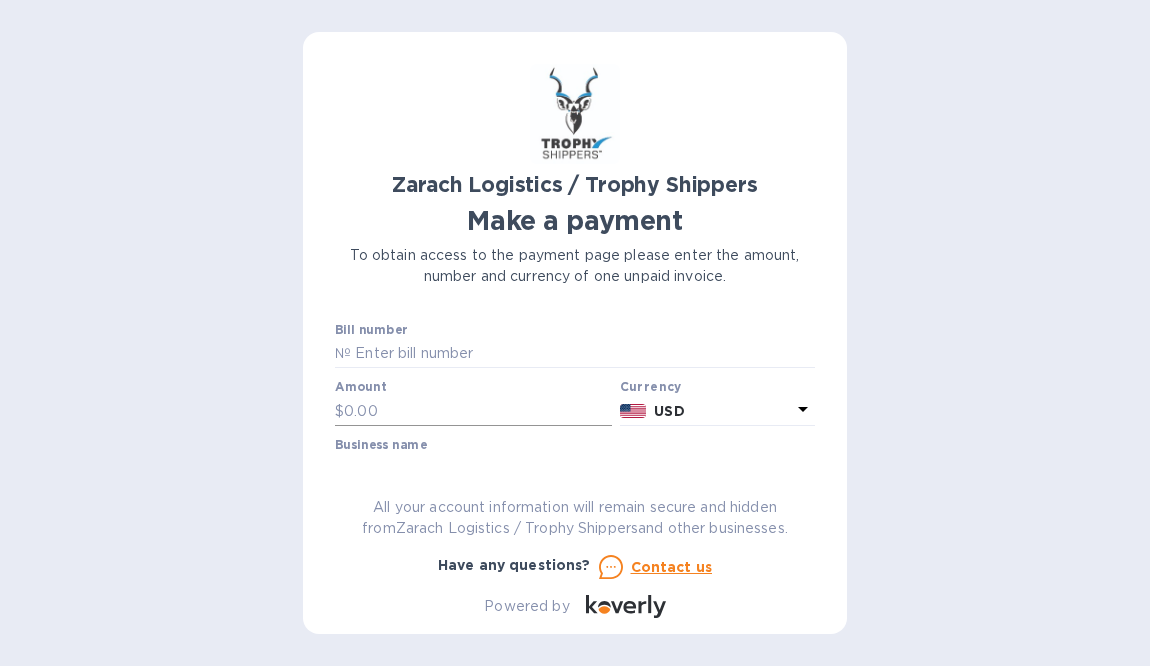 click at bounding box center (478, 411) 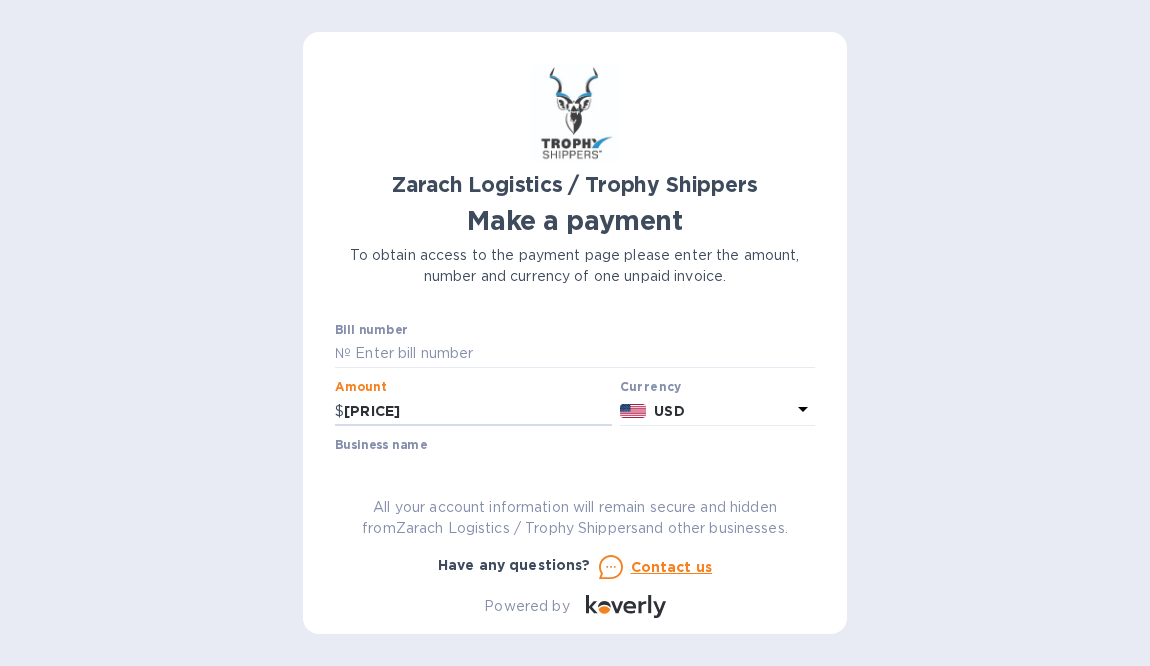 type on "[PRICE]" 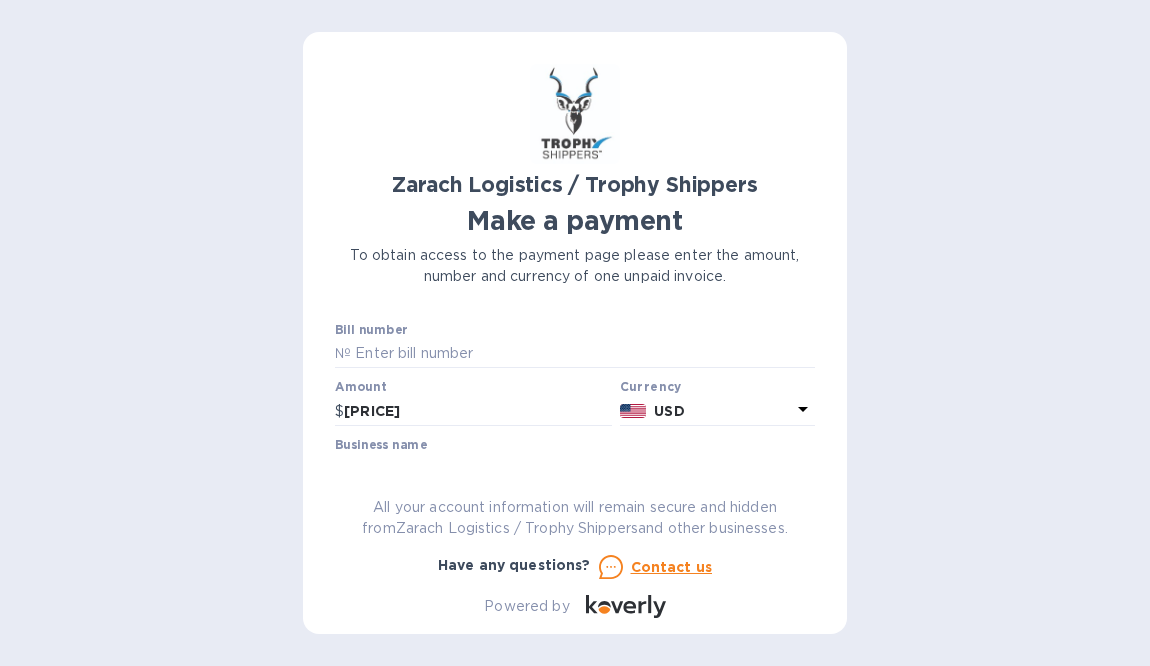 click on "Zarach Logistics / Trophy Shippers Make a payment To obtain access to the payment page please enter the amount, number and currency of one unpaid invoice. Bill number № Amount $ 1,248 Currency USD Business name Go to payment page You can pay using: Bank transfer (for US banks) Free Credit card and more... Pay Get more time to pay Up to 12 weeks Wallet Instant transfers via Wallet Free All your account information will remain secure and hidden from Zarach Logistics / Trophy Shippers and other businesses. Have any questions? Contact us Powered by" at bounding box center (575, 333) 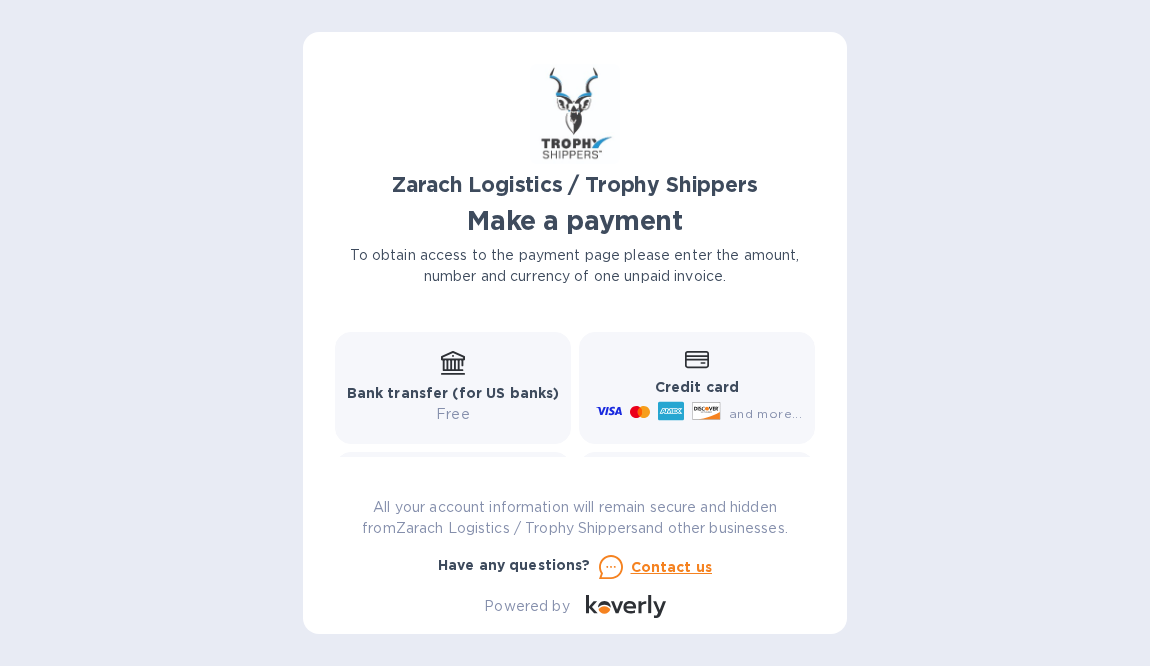scroll, scrollTop: 286, scrollLeft: 0, axis: vertical 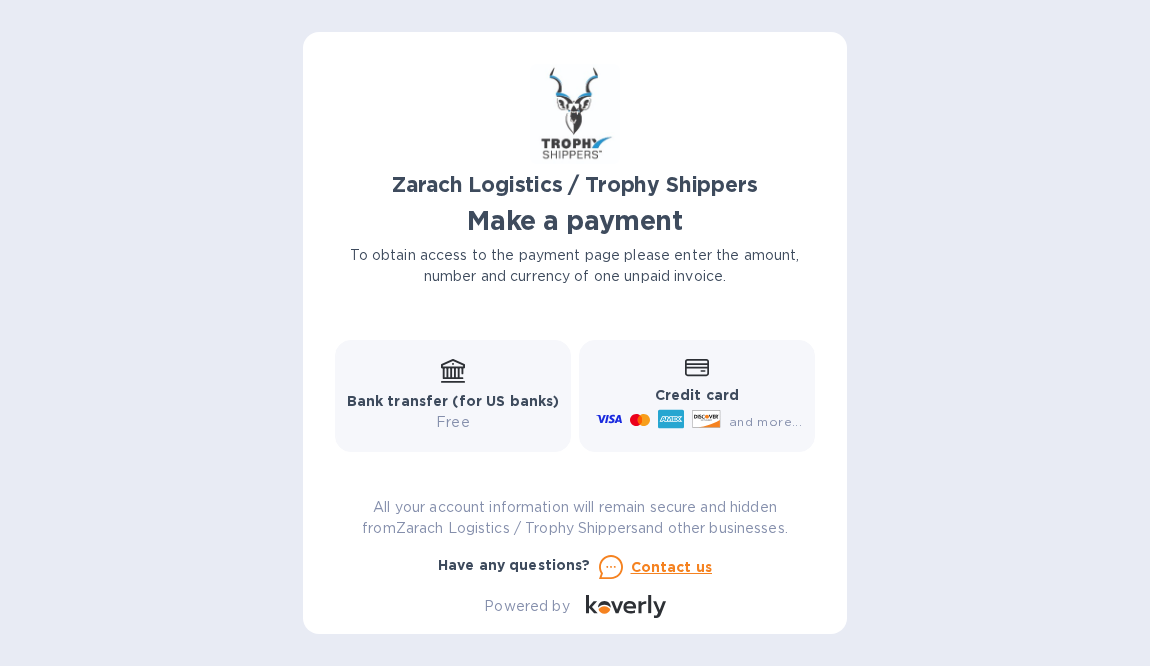 click on "Credit card" at bounding box center (697, 395) 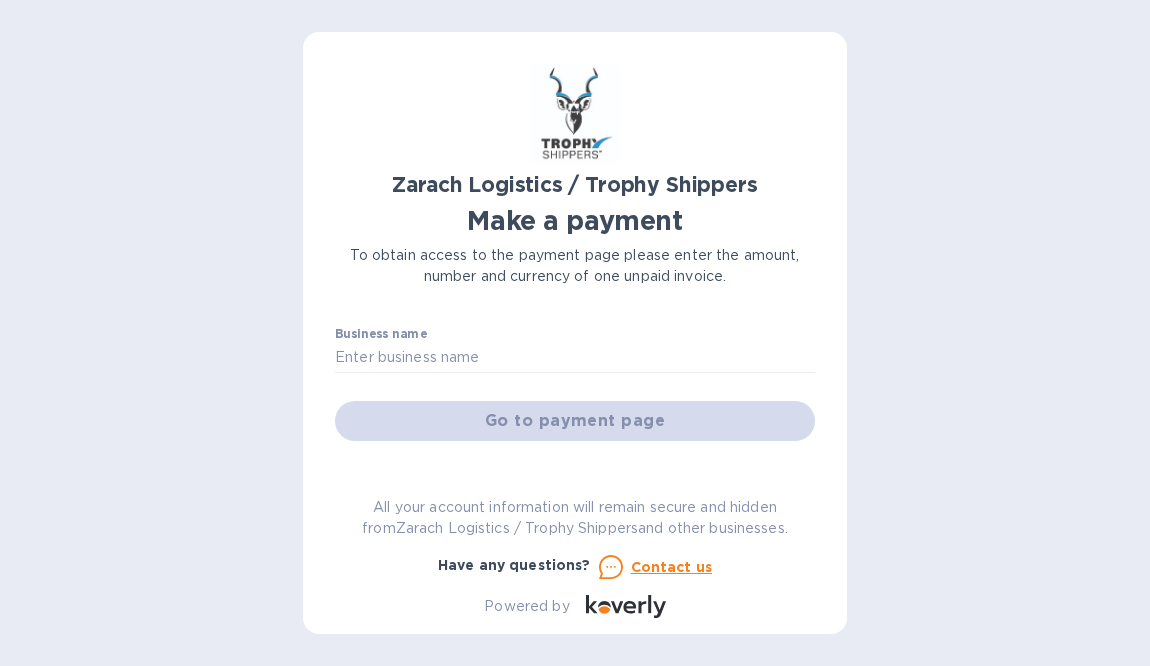 scroll, scrollTop: 108, scrollLeft: 0, axis: vertical 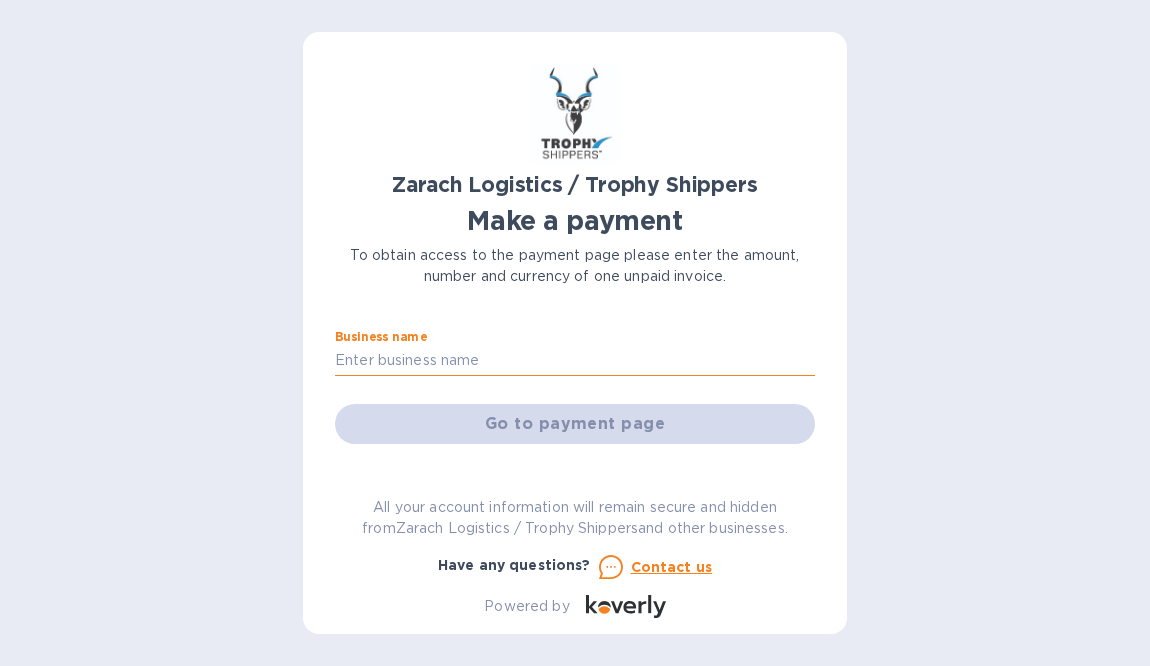 click at bounding box center [575, 361] 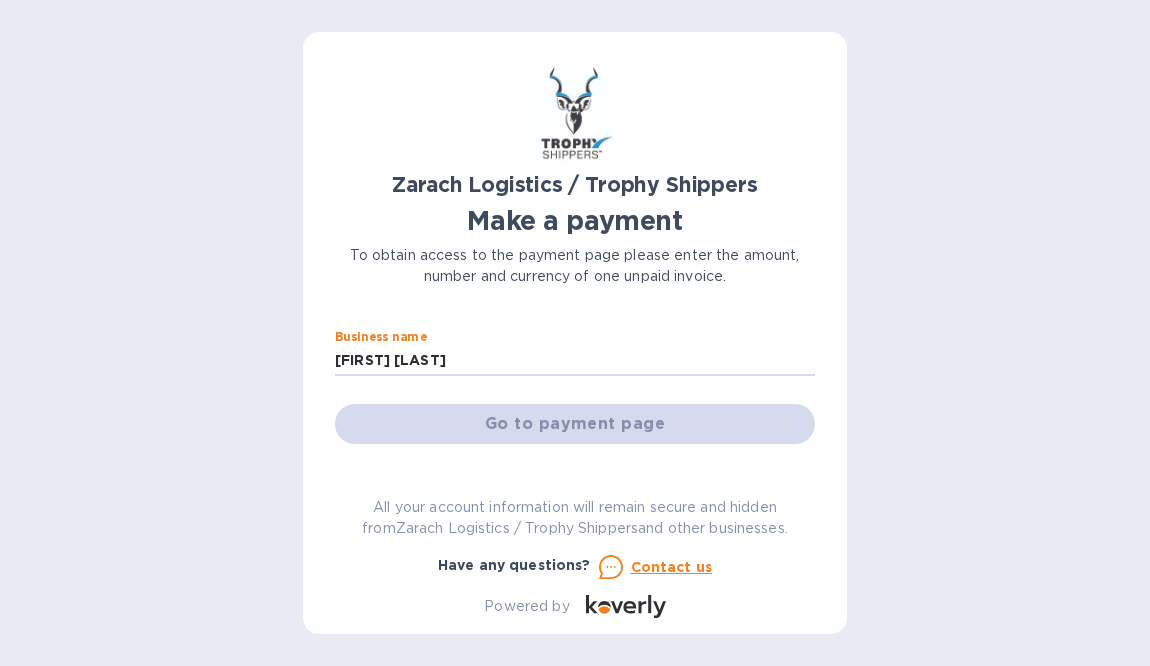 type on "[FIRST] [LAST]" 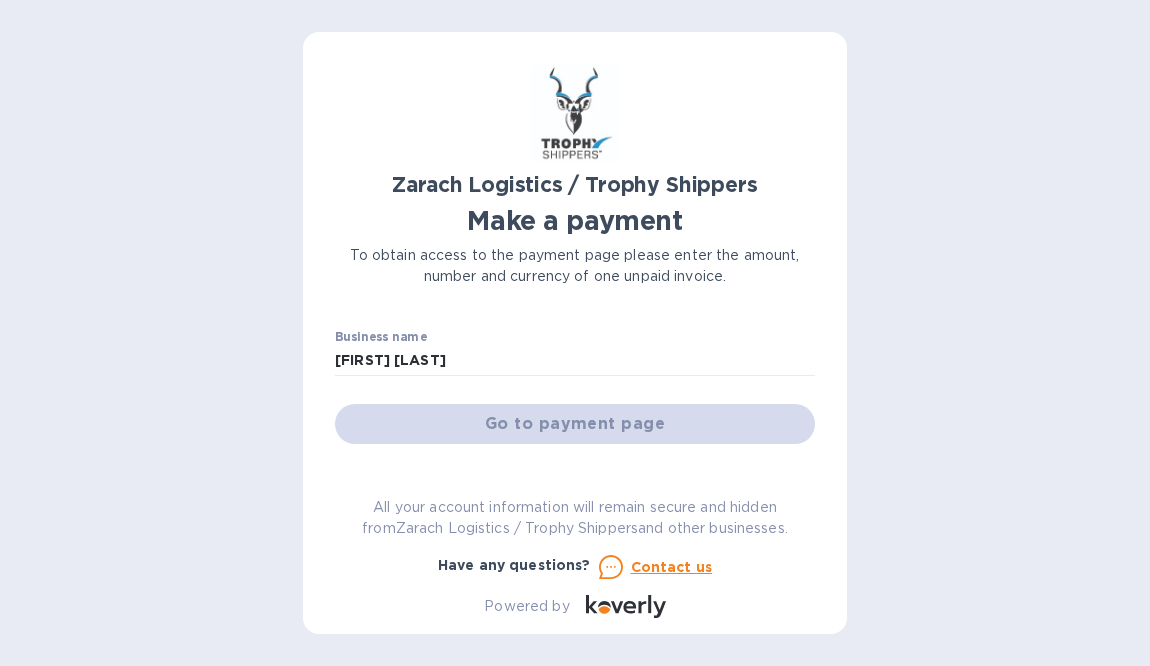 click on "Business name [FIRST] [LAST]" at bounding box center [575, 353] 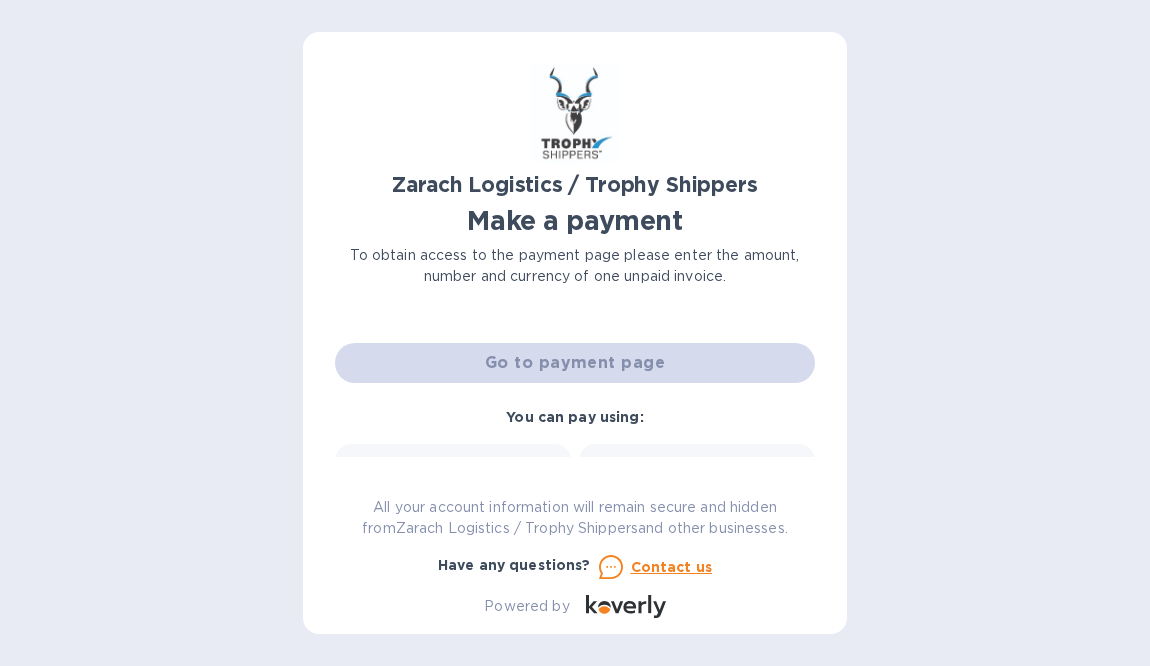 scroll, scrollTop: 232, scrollLeft: 0, axis: vertical 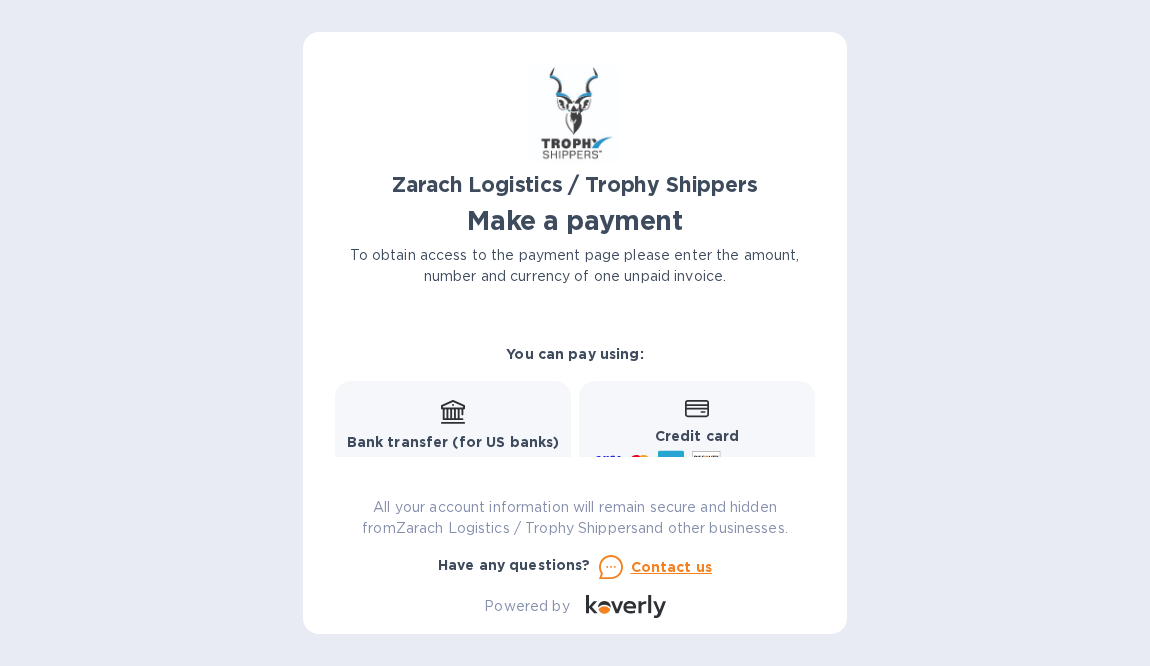 click on "Credit card" at bounding box center (697, 436) 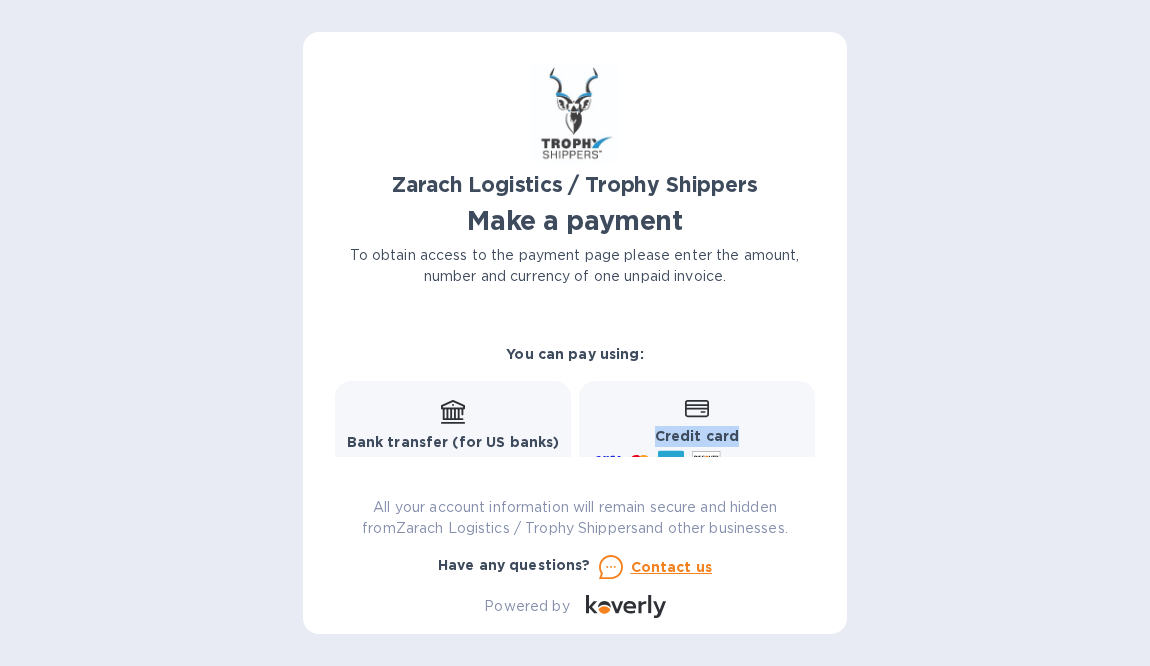 drag, startPoint x: 816, startPoint y: 397, endPoint x: 818, endPoint y: 437, distance: 40.04997 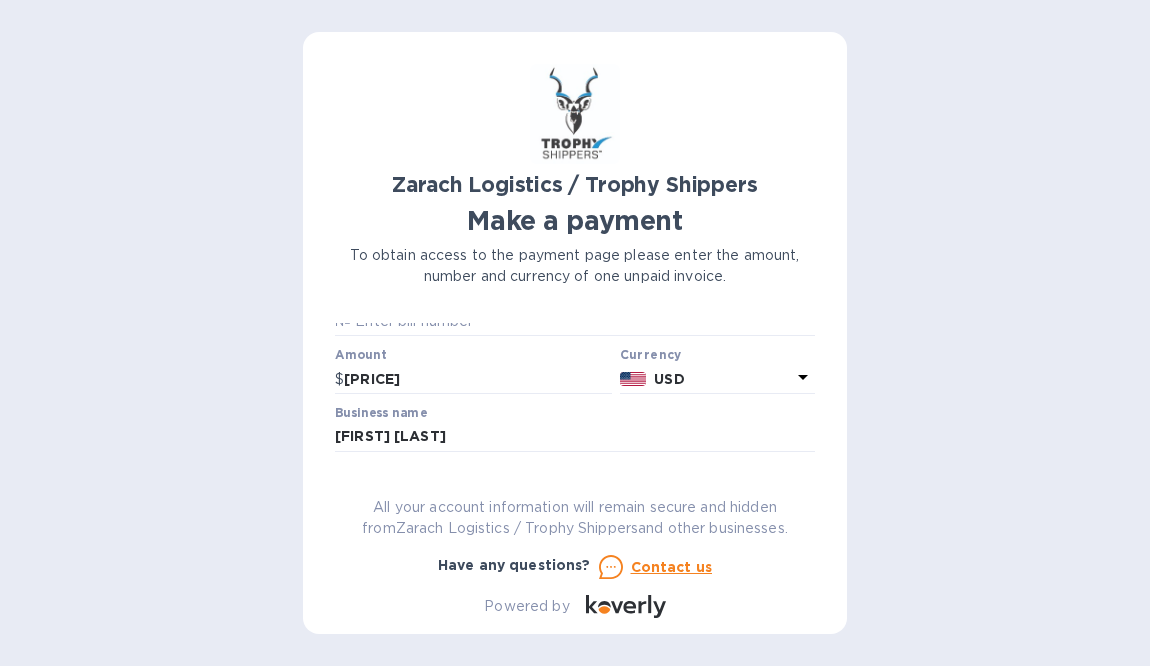 scroll, scrollTop: 0, scrollLeft: 0, axis: both 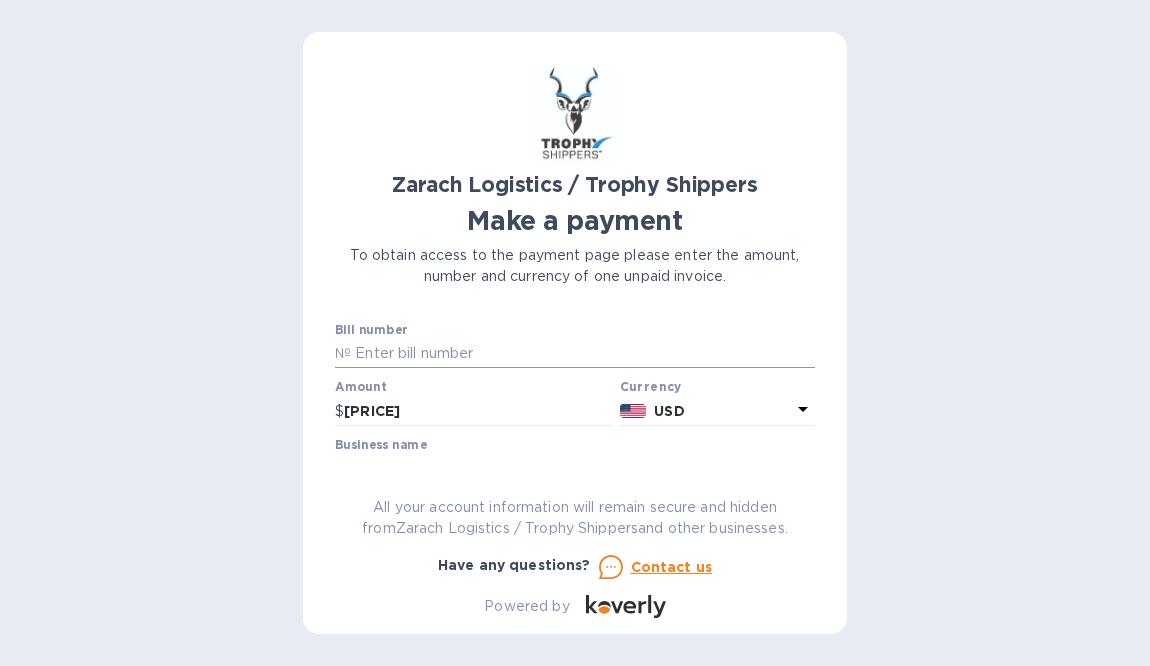 click at bounding box center [583, 354] 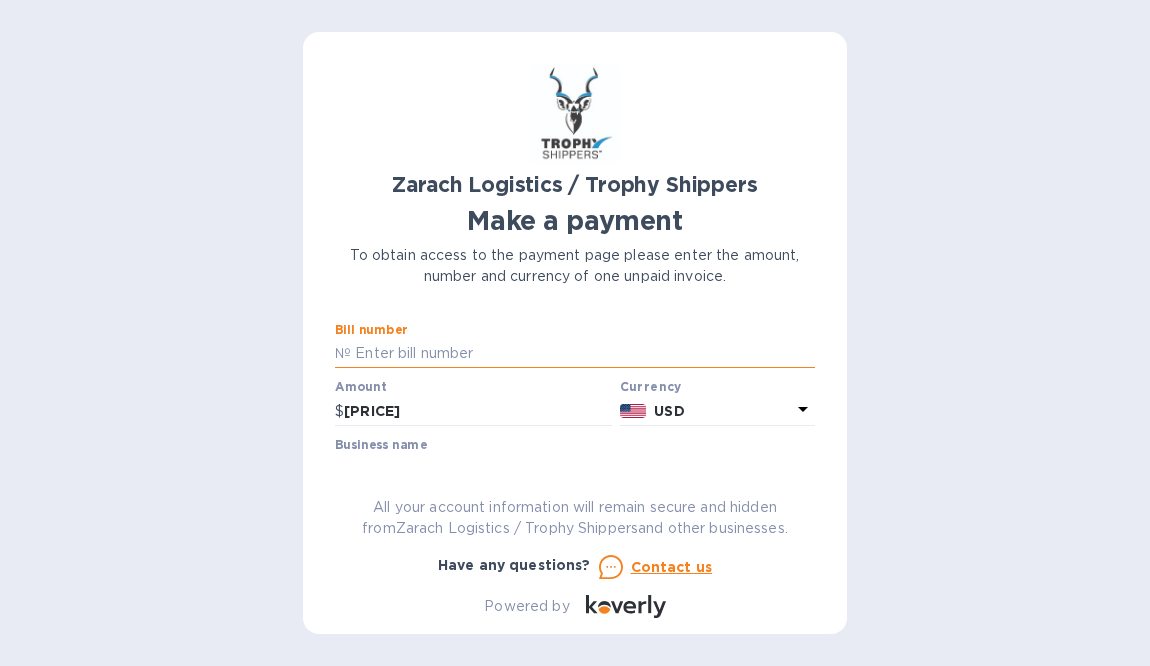 paste on "[LICENSE_NUMBER]" 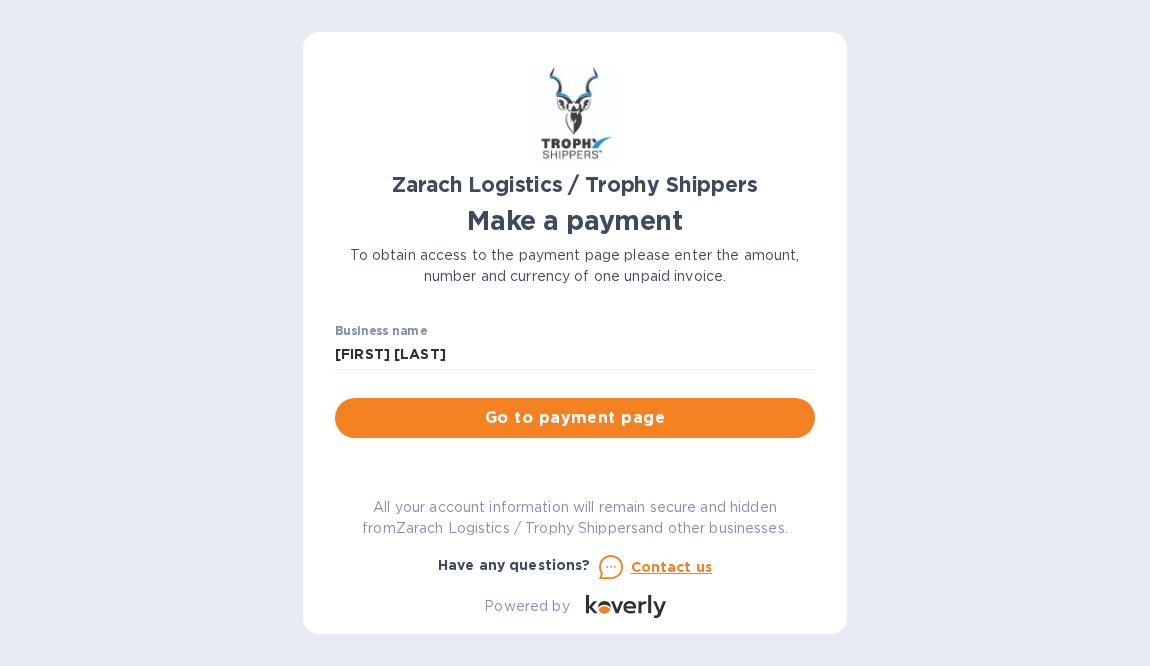 scroll, scrollTop: 116, scrollLeft: 0, axis: vertical 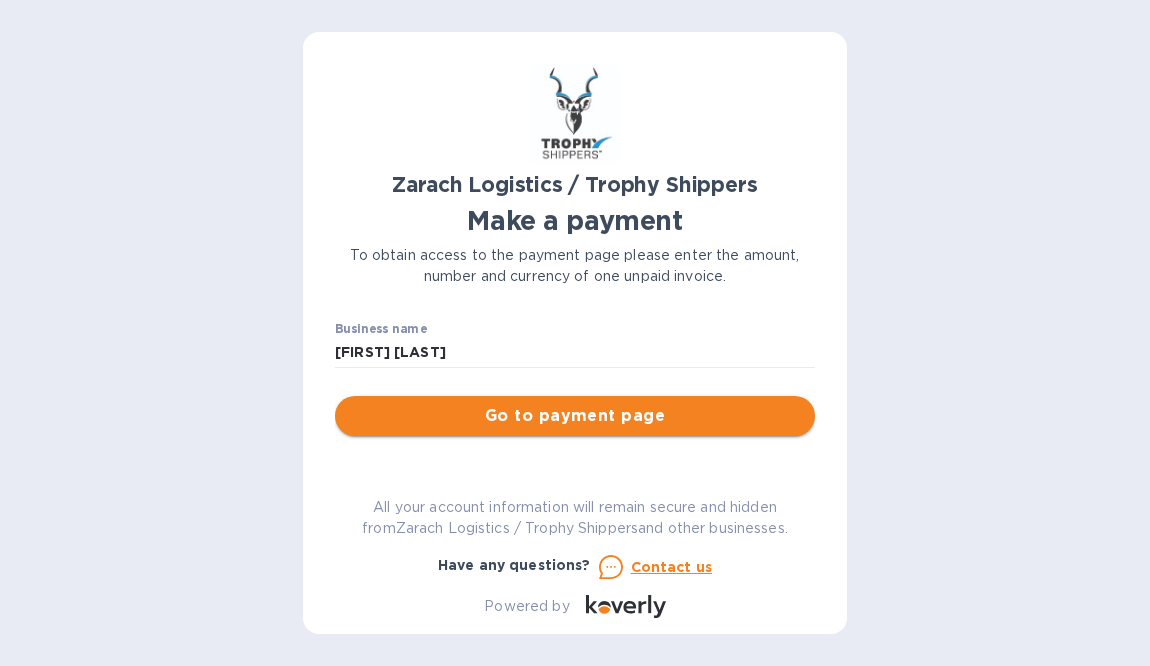 type on "[LICENSE_NUMBER]" 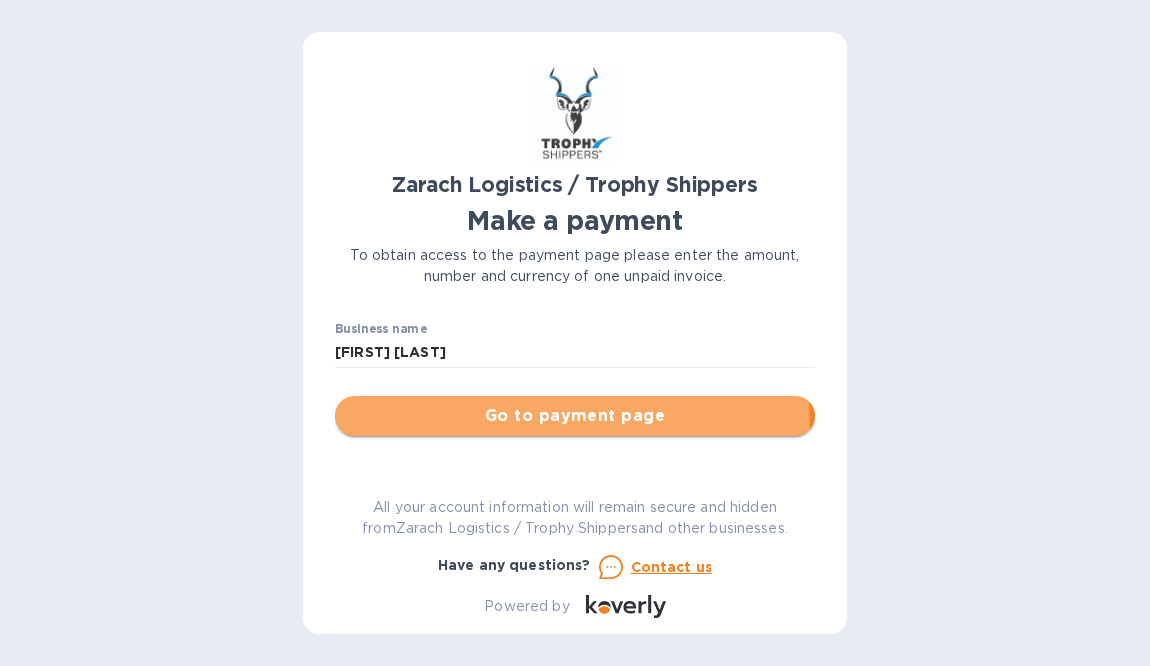 click on "Go to payment page" at bounding box center [575, 416] 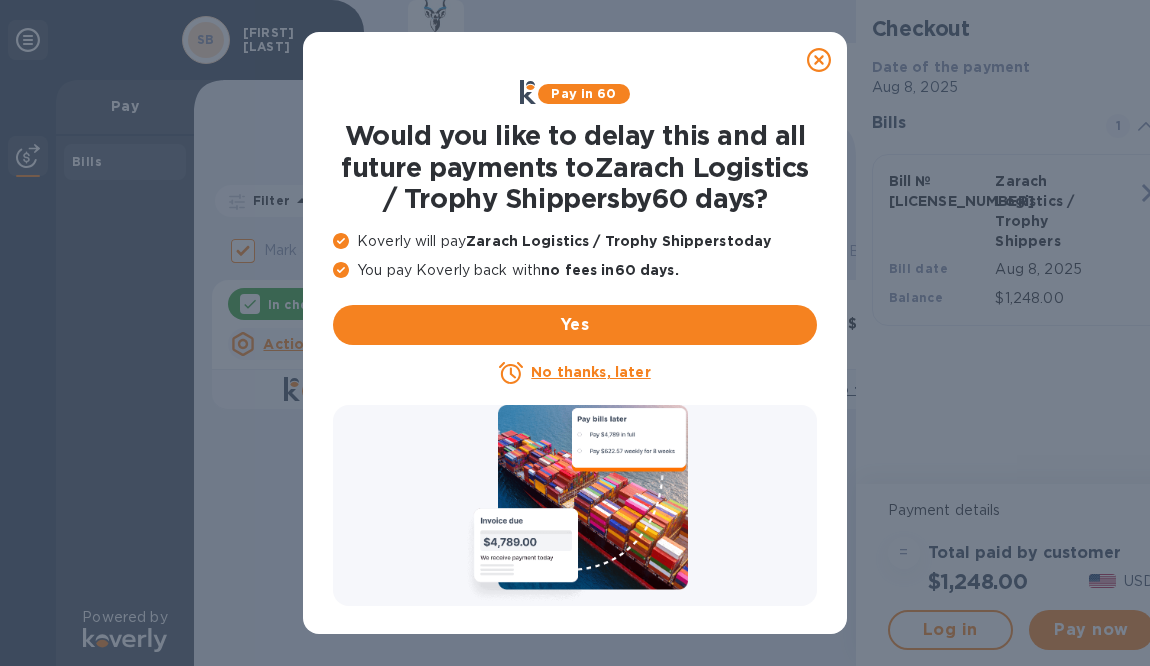 click 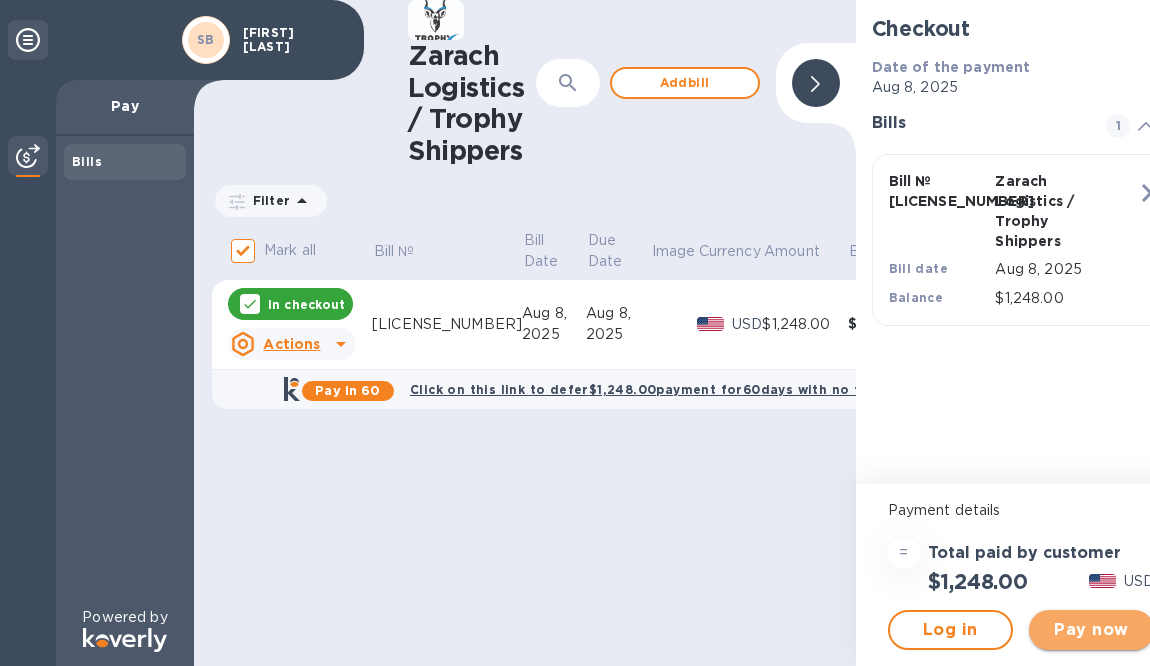click on "Pay now" at bounding box center [1091, 630] 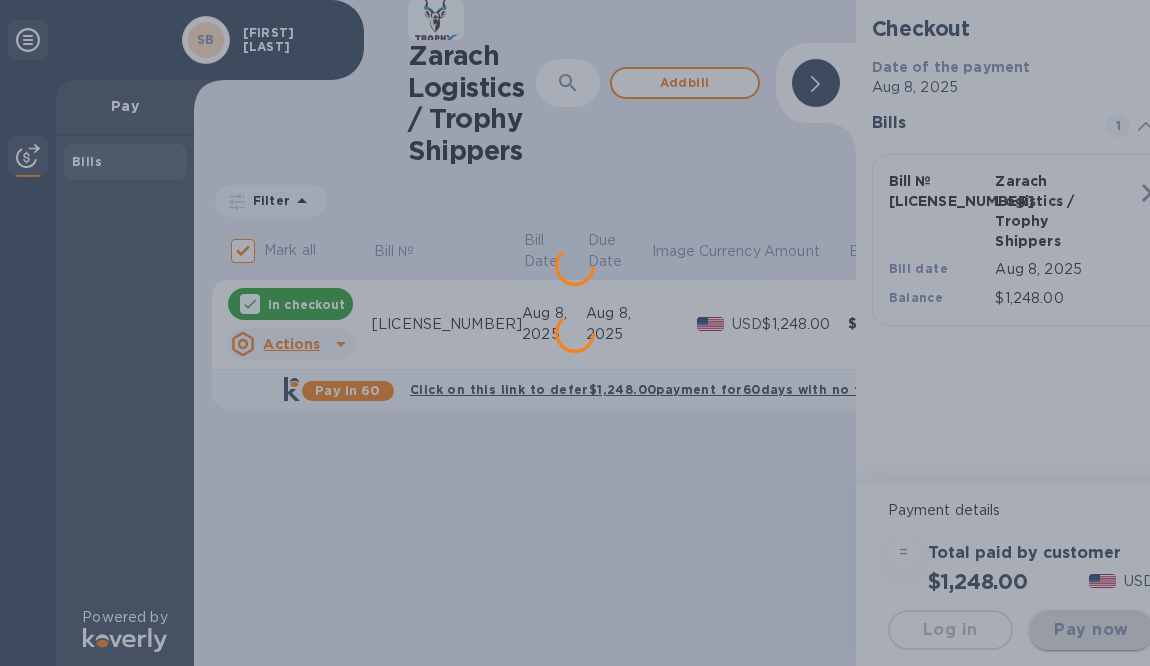 scroll, scrollTop: 0, scrollLeft: 0, axis: both 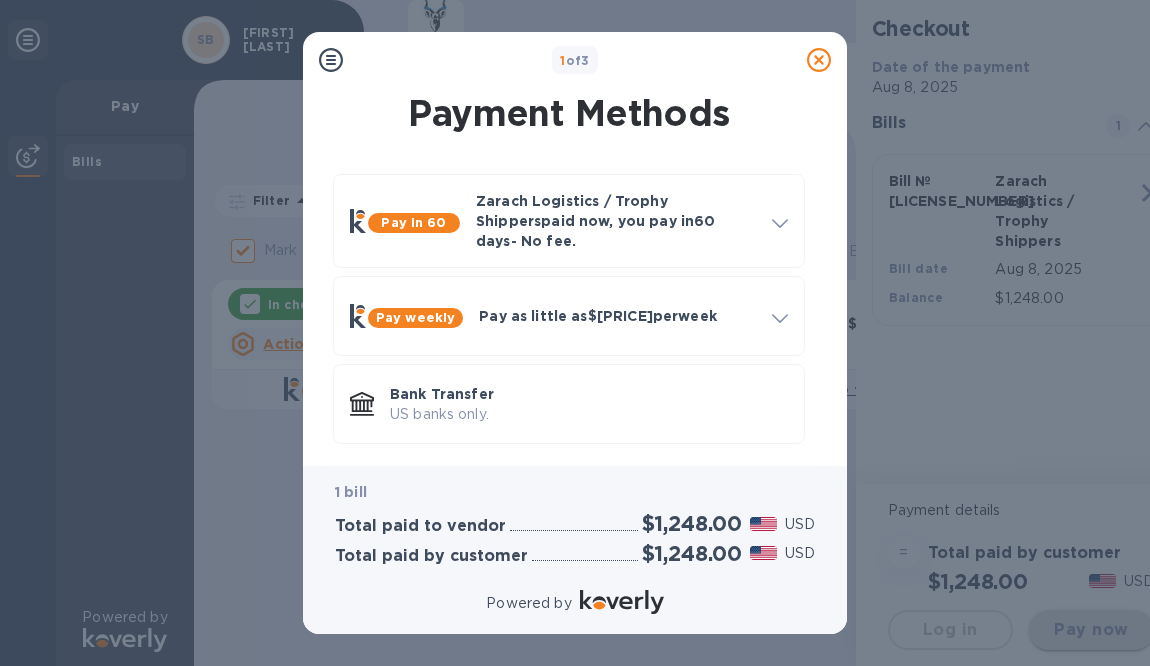 click on "1 of 3 Payment Methods Pay in 60 Zarach Logistics / Trophy Shippers paid now, you pay in 60 days - No fee. Apply to pay Zarach Logistics / Trophy Shippers 60 days later for free and pay any business in 4 , 8 , or 12 weekly installments How it works Get approval in minutes No impact to credit score Credit line up to $1,000,000 Learn more about KoverlyPay Log in Apply Pay weekly Pay as little as $111.77 per week How it works Split payments into smaller increments over 4 , 8 , or 12 weeks . Get approval in minutes No impact to credit score Credit line up to $1,000,000 Fixed fees as low as 1% per every 4 weeks Log in Apply Bank Transfer US banks only. Credit Card and more... 1 bill Total paid to vendor $1,248.00 USD Total paid by customer $1,248.00 USD Powered by" at bounding box center [575, 333] 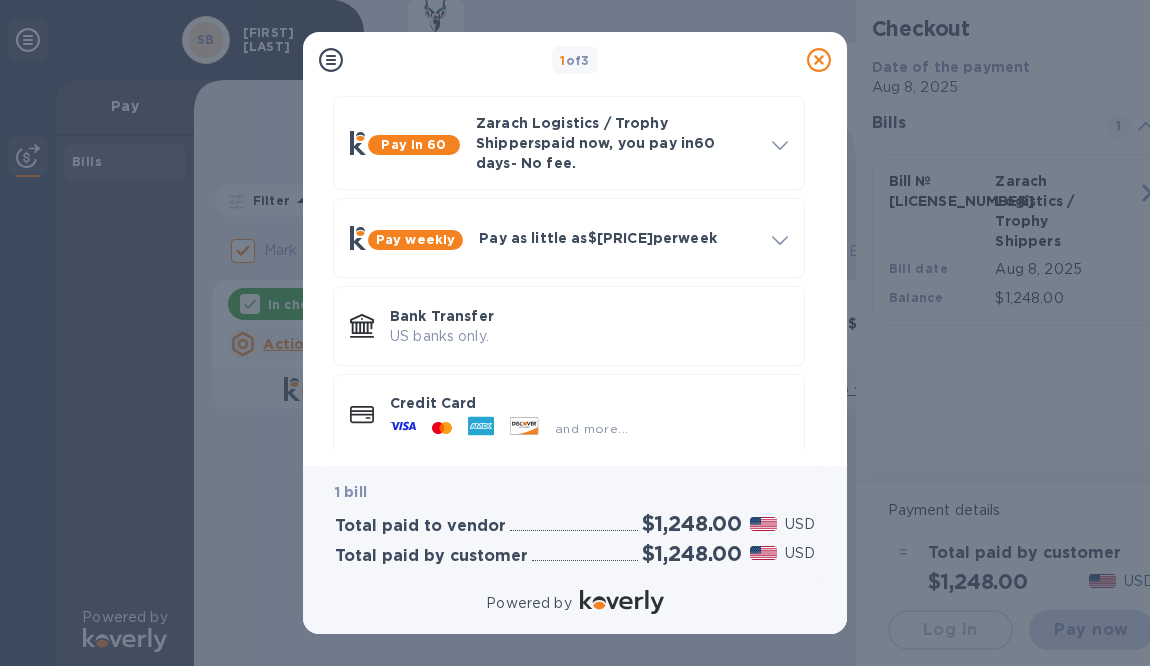 scroll, scrollTop: 96, scrollLeft: 0, axis: vertical 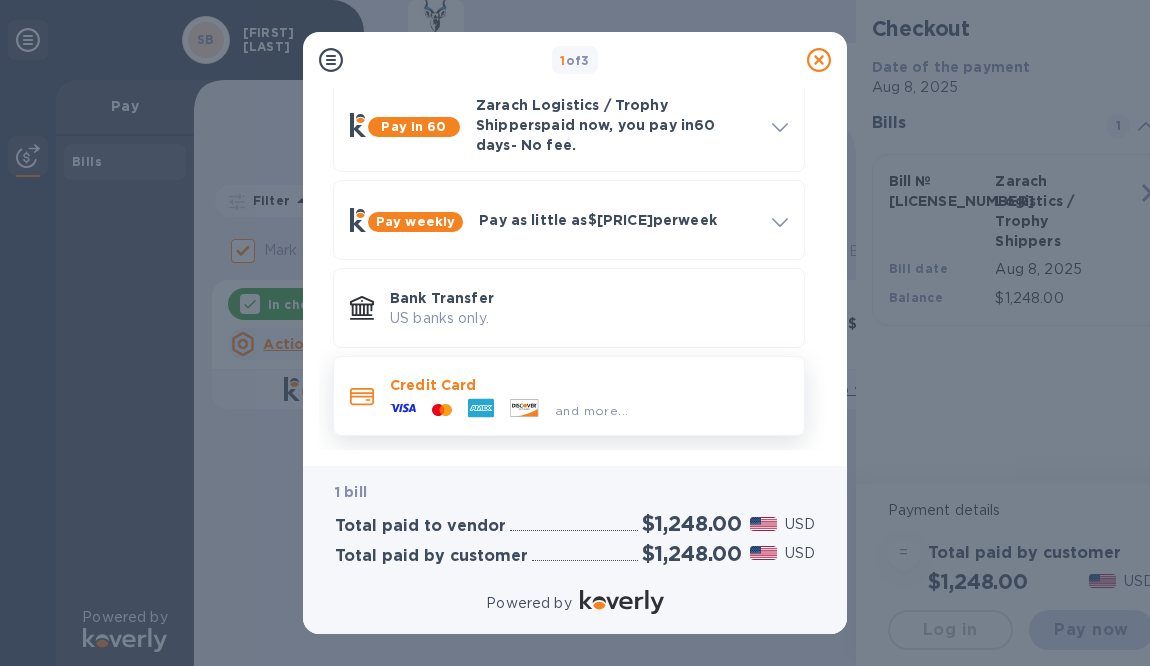 click on "Credit Card" at bounding box center [589, 385] 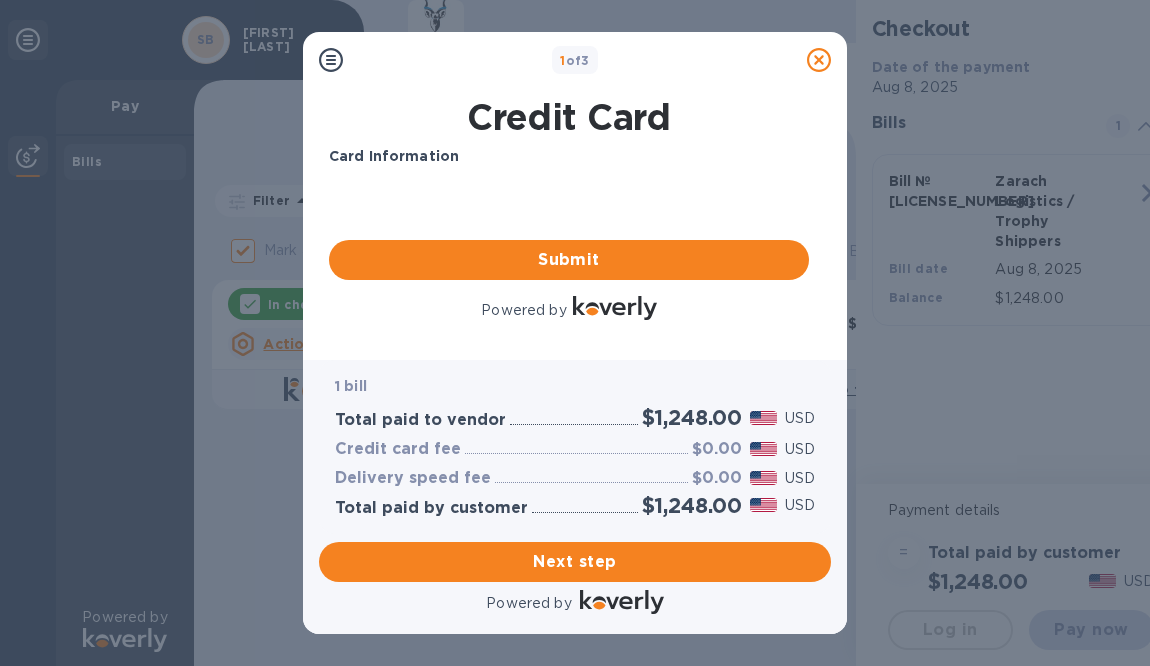 scroll, scrollTop: 0, scrollLeft: 0, axis: both 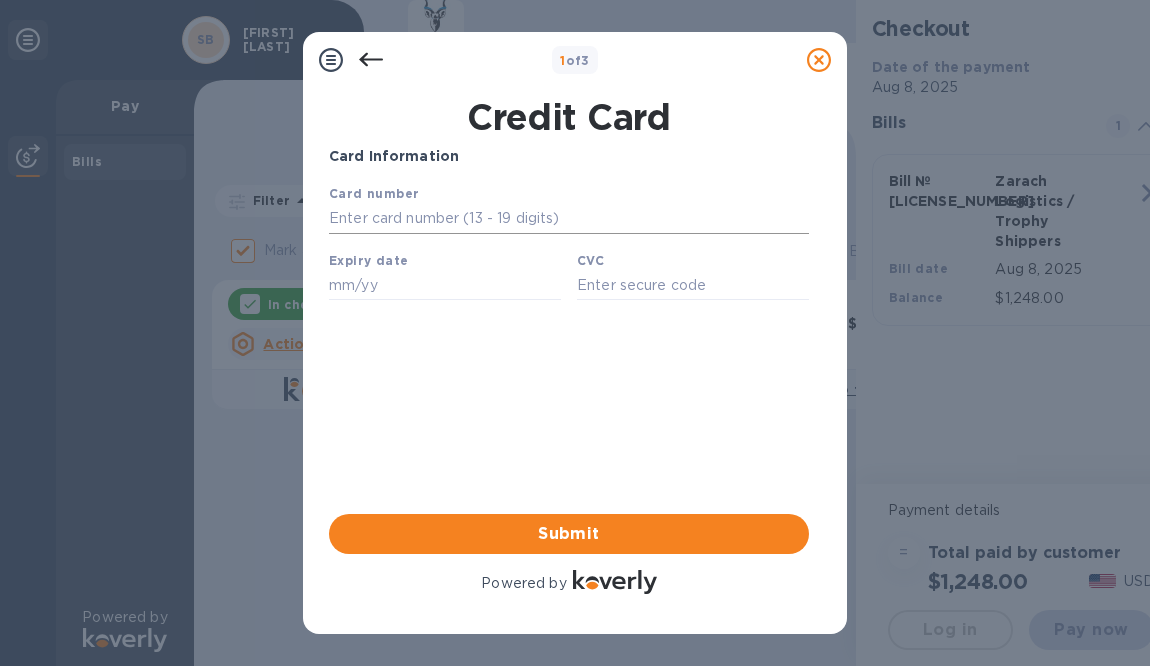 click at bounding box center [569, 219] 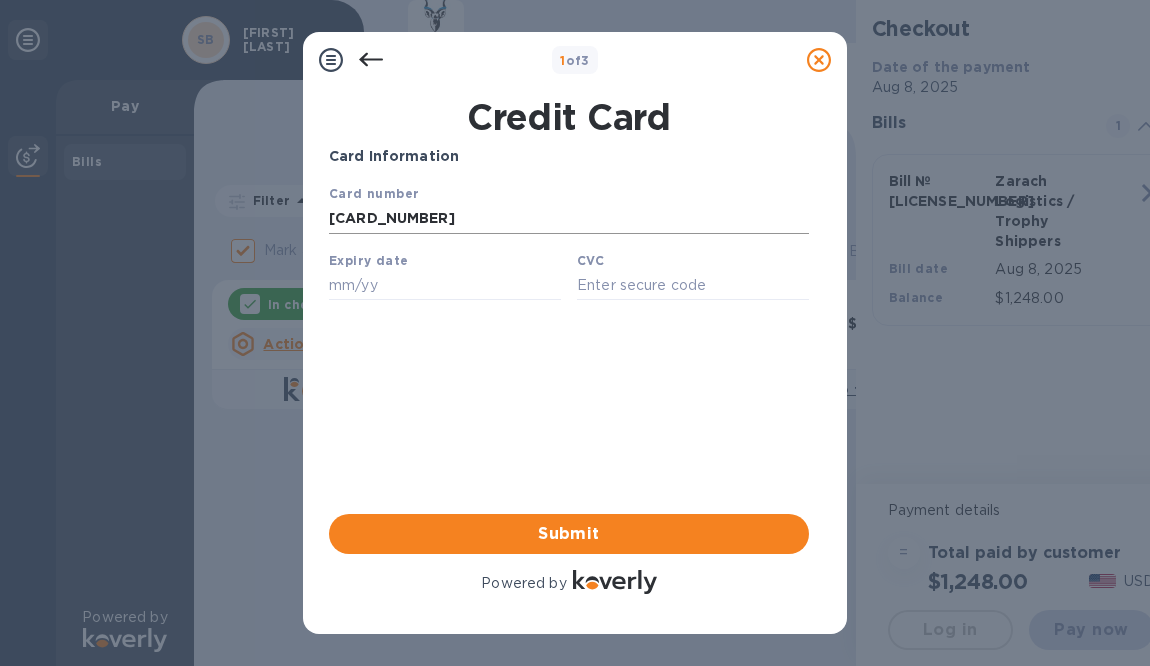type on "[DATE]" 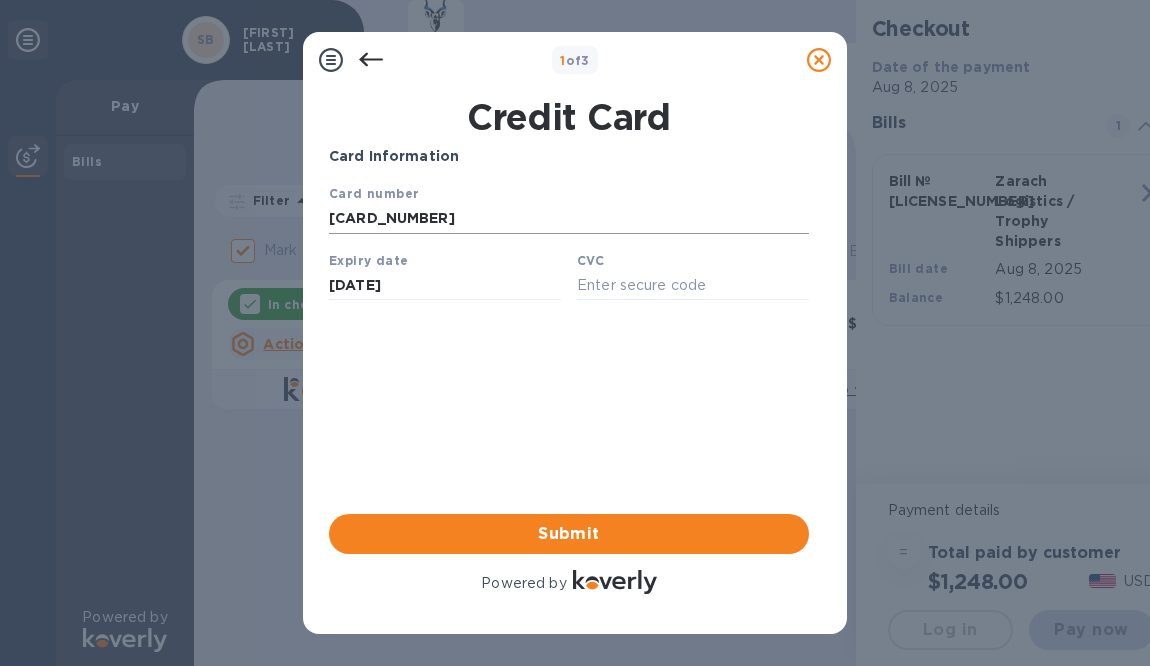 type on "327" 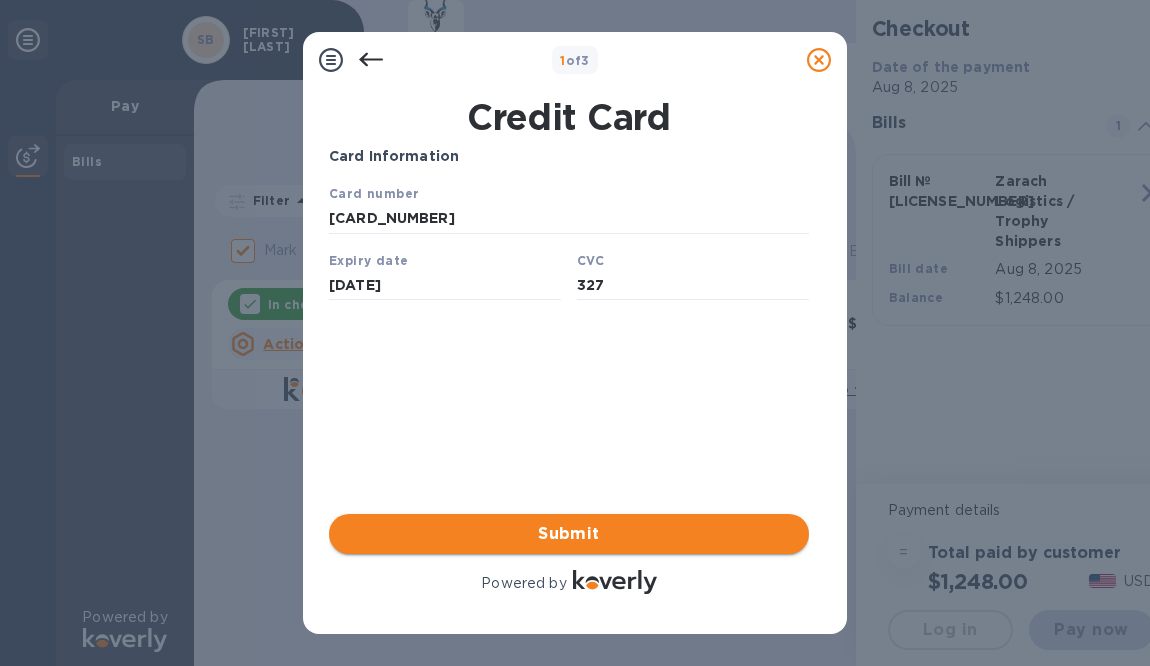 click on "Submit" at bounding box center (569, 534) 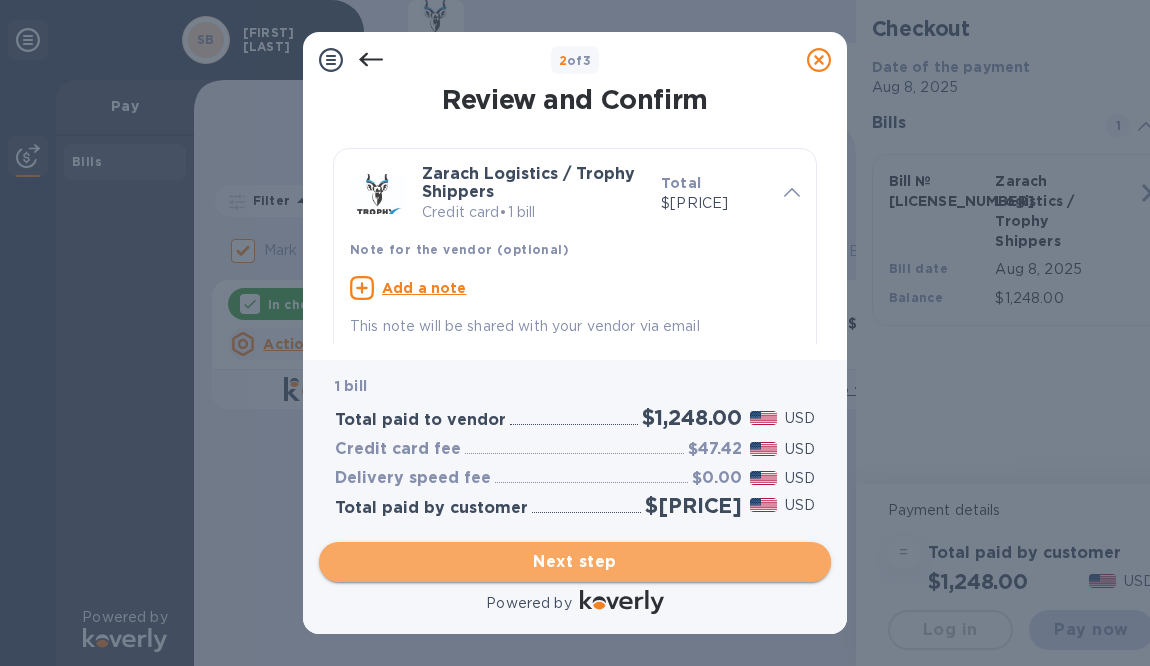click on "Next step" at bounding box center [575, 562] 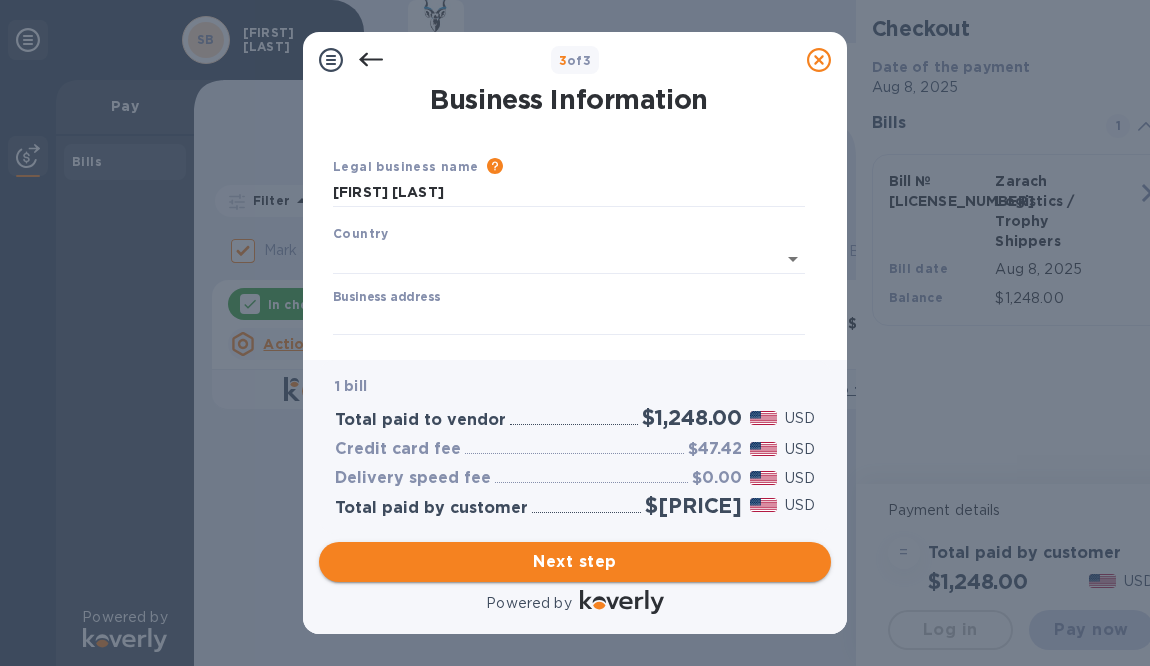 type on "United States" 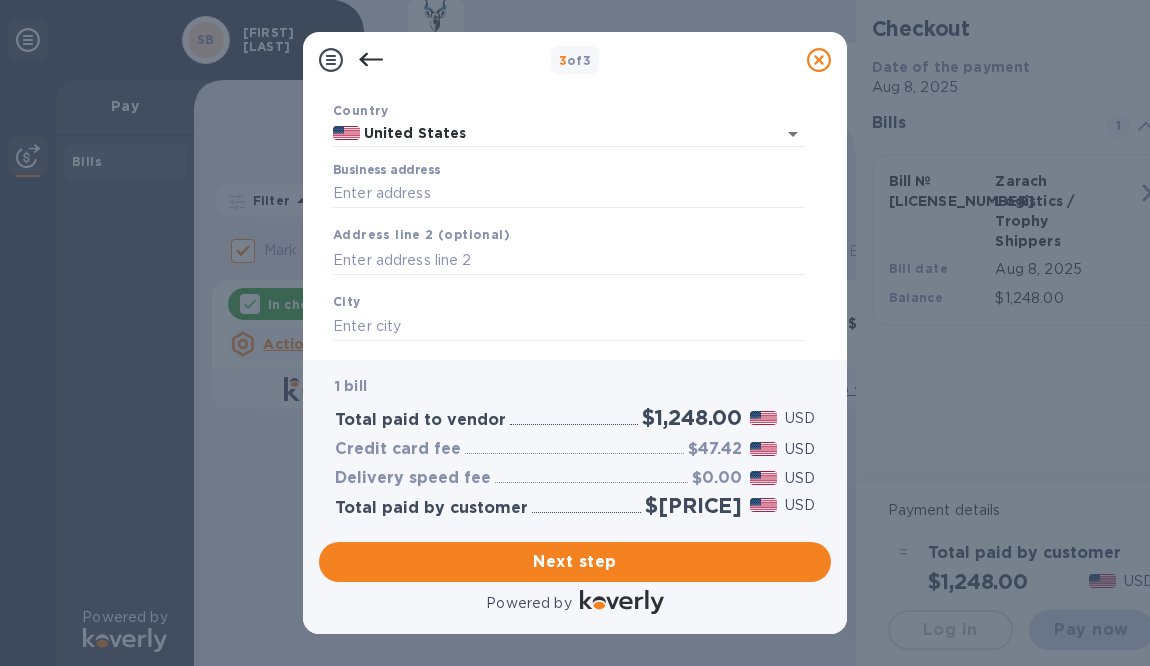 scroll, scrollTop: 25, scrollLeft: 0, axis: vertical 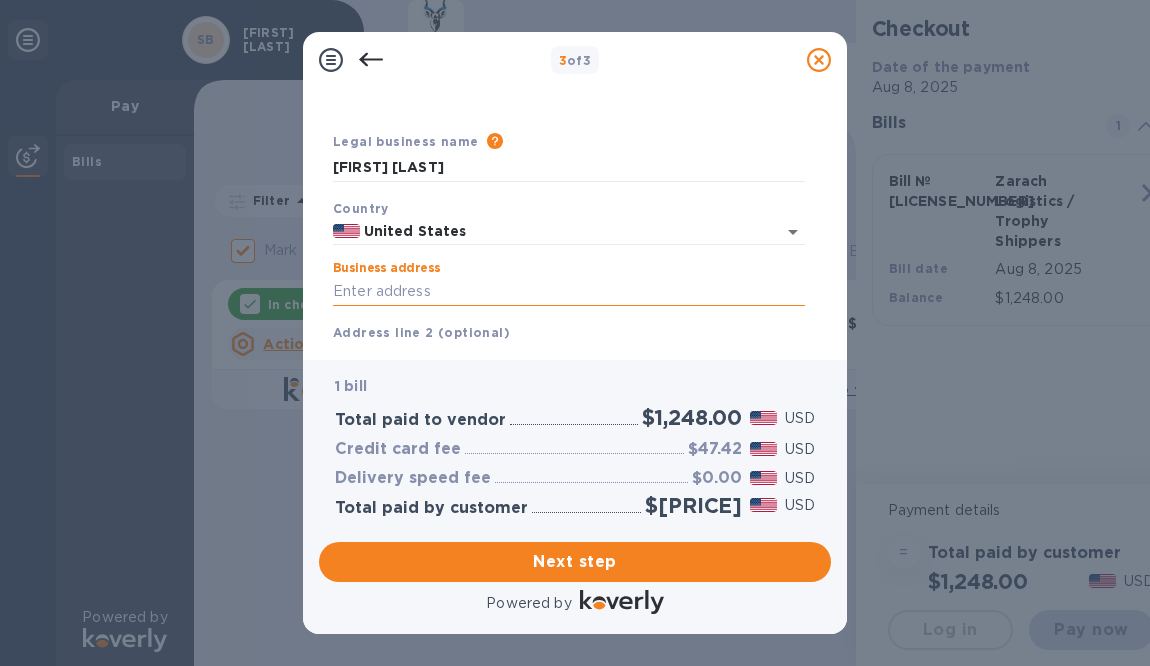 click on "Business address" at bounding box center (569, 292) 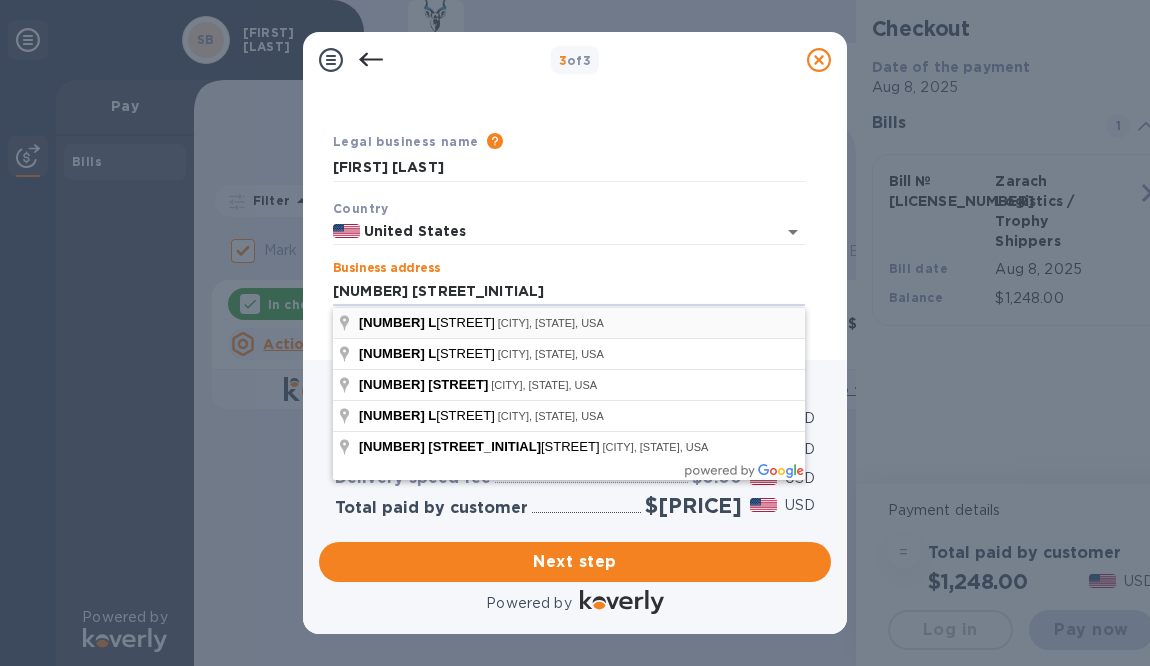 type on "[NUMBER] [STREET]" 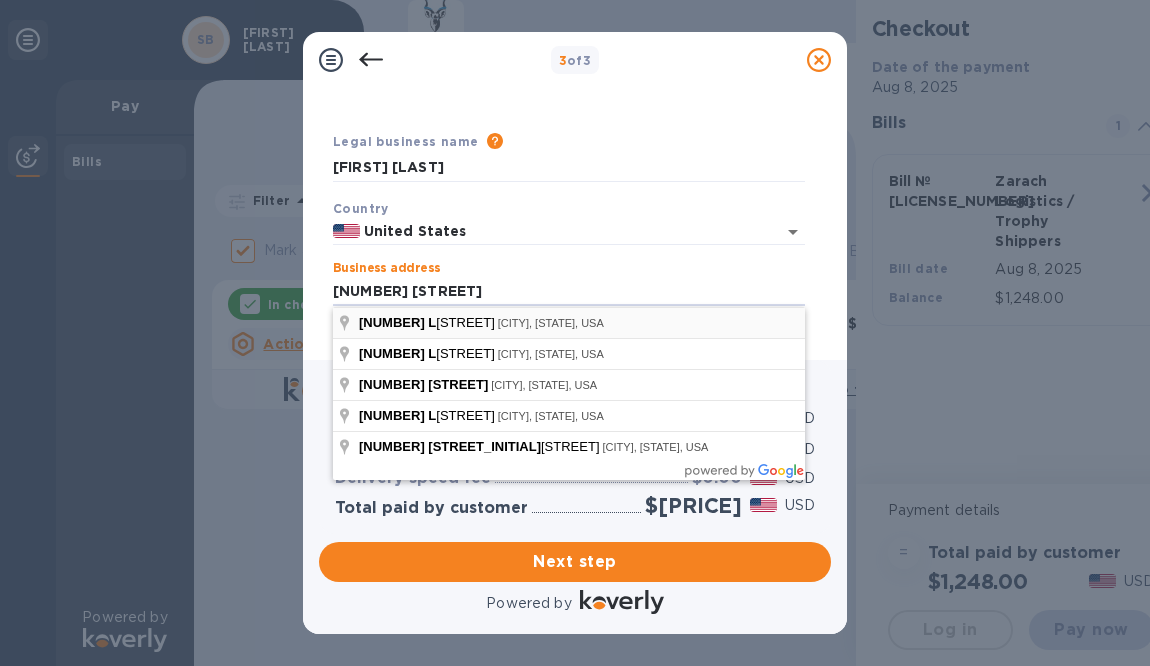 click on "Address line 2 (optional)" at bounding box center [569, 347] 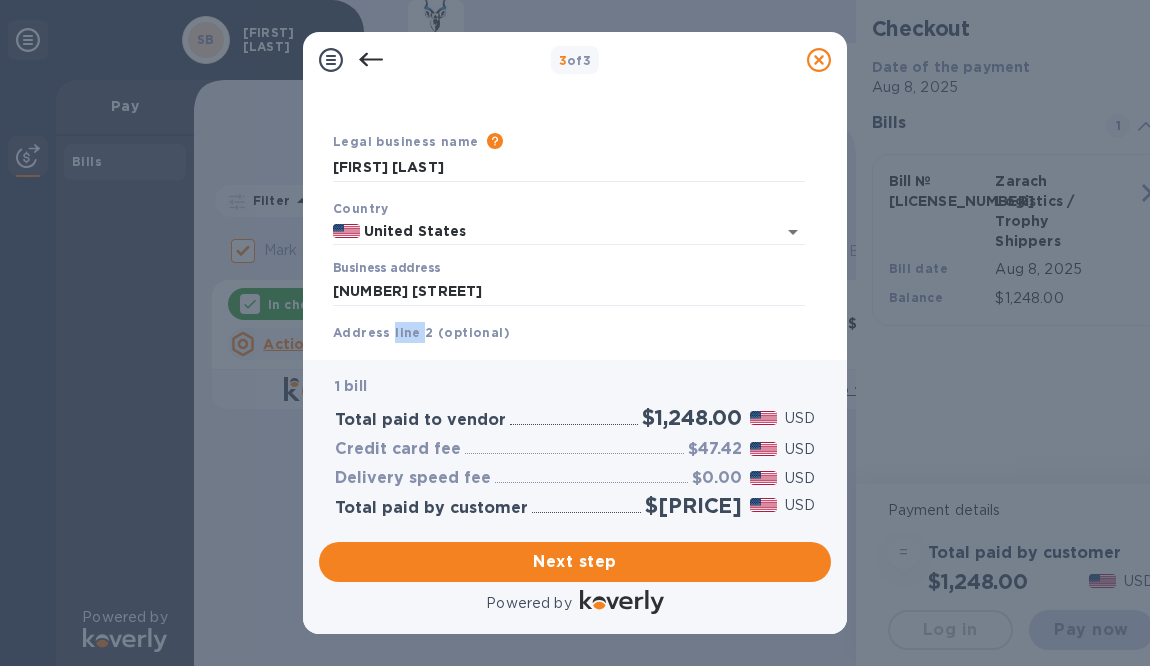 click on "Address line 2 (optional)" at bounding box center [569, 347] 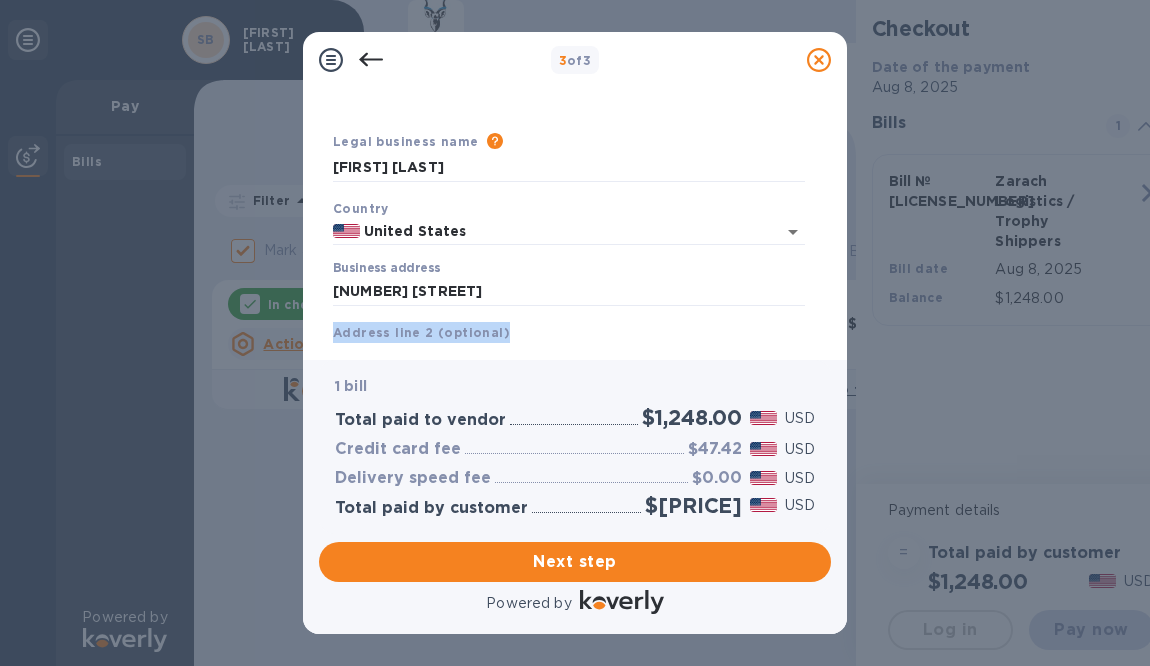 click on "Address line 2 (optional)" at bounding box center [569, 347] 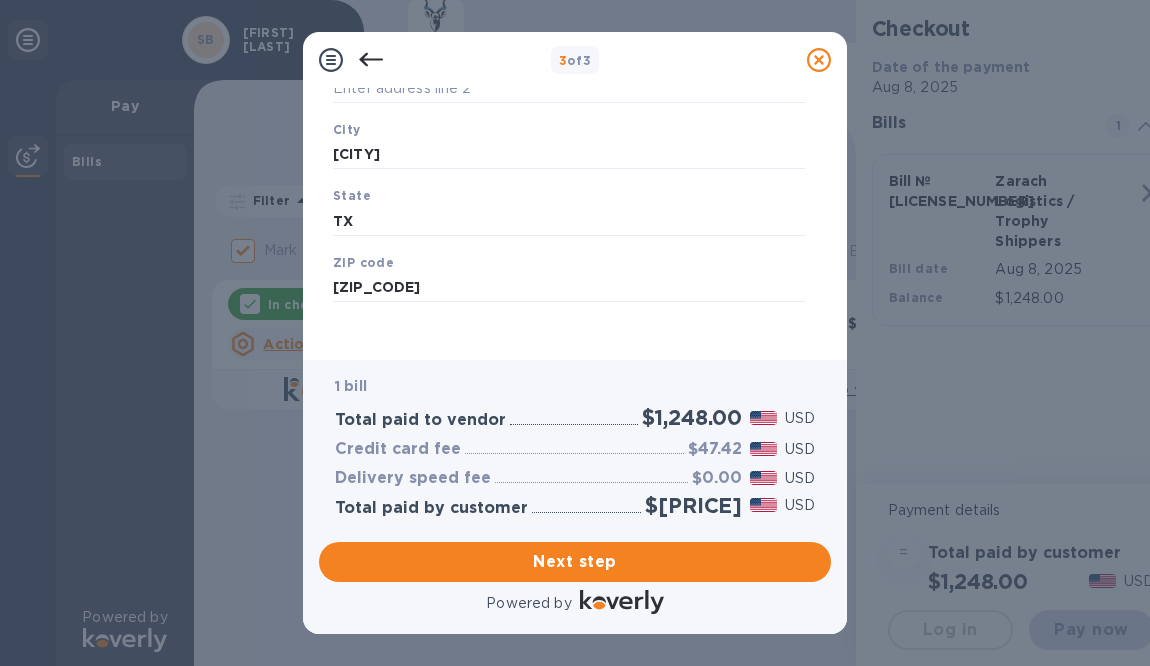 scroll, scrollTop: 302, scrollLeft: 0, axis: vertical 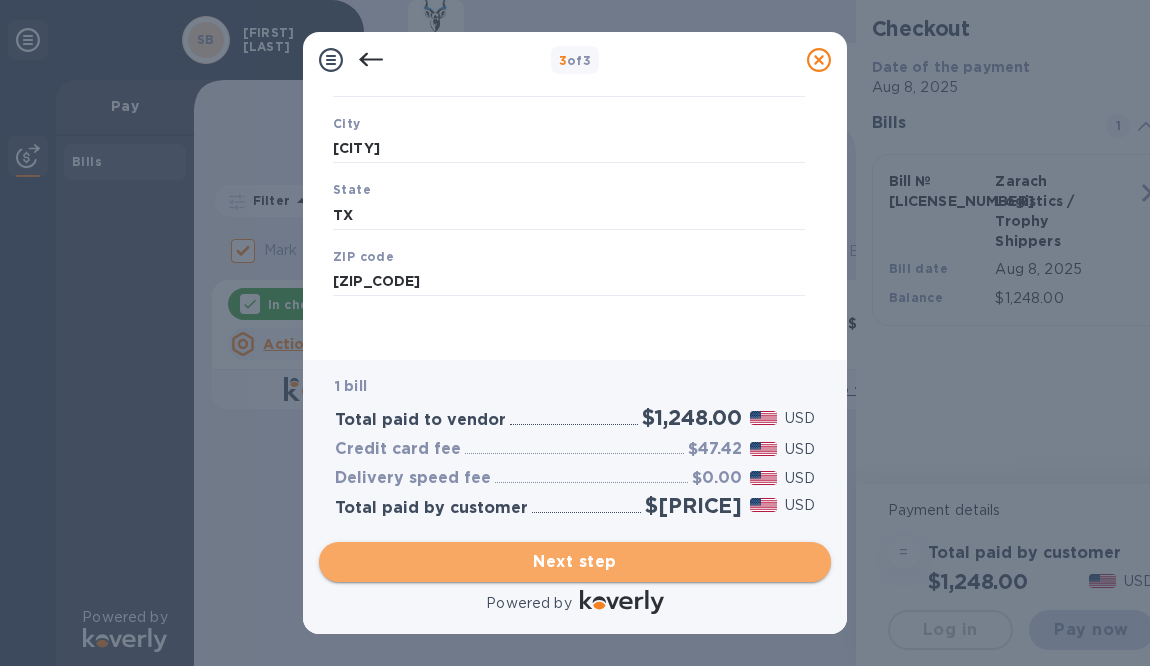 click on "Next step" at bounding box center (575, 562) 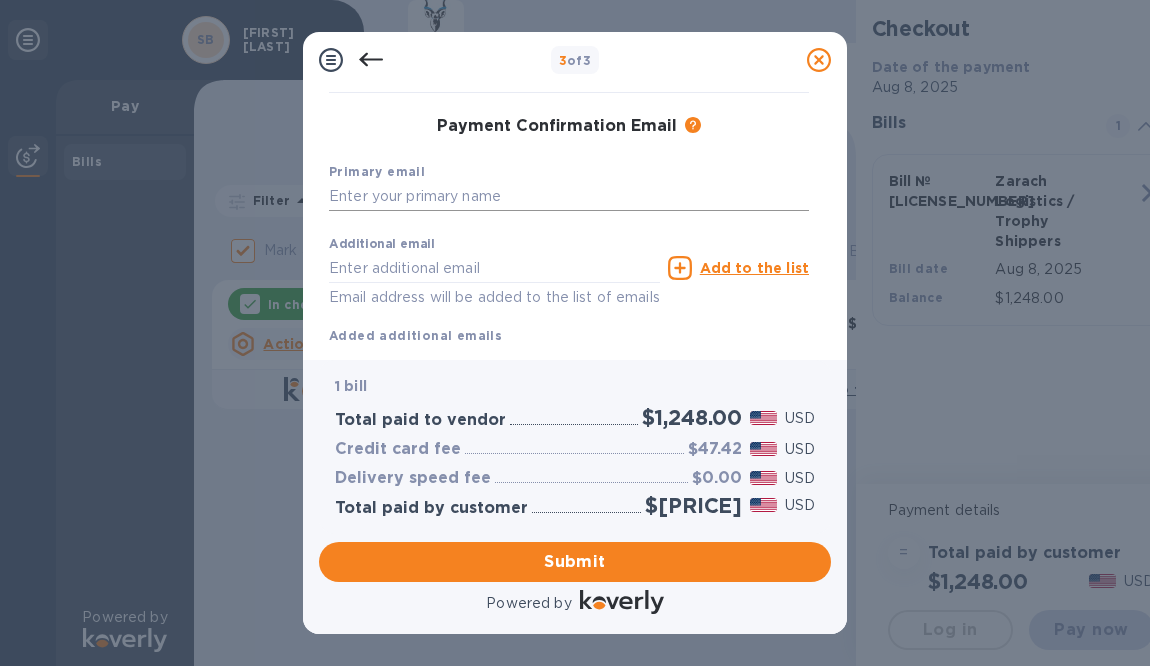 click at bounding box center [569, 197] 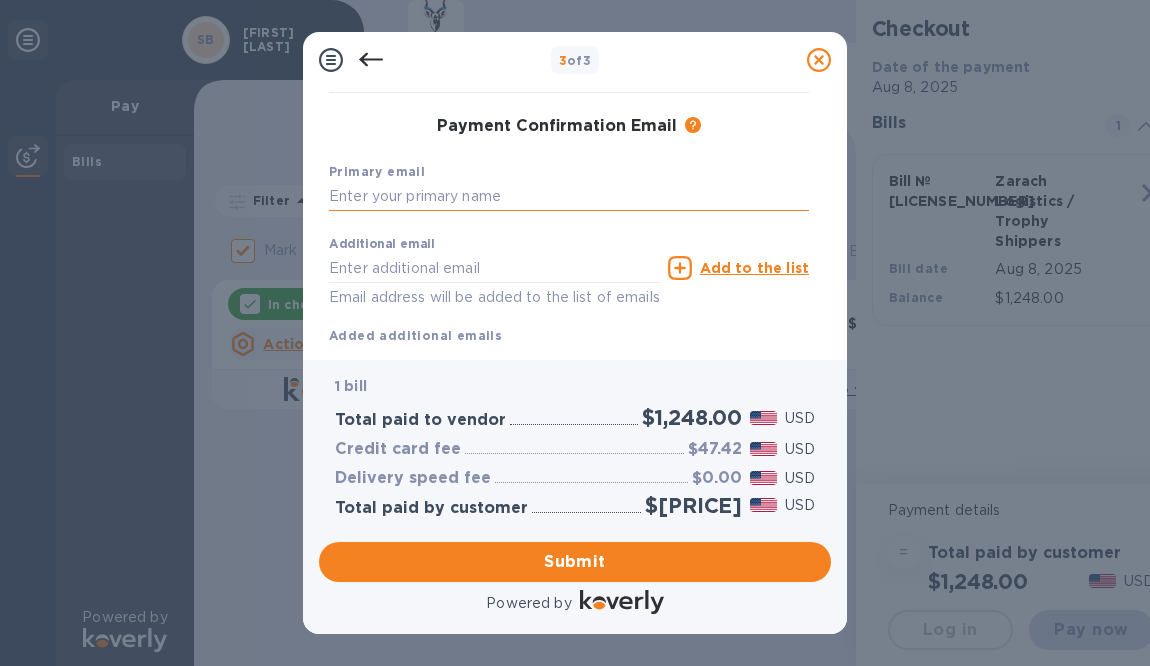 type on "[EMAIL]" 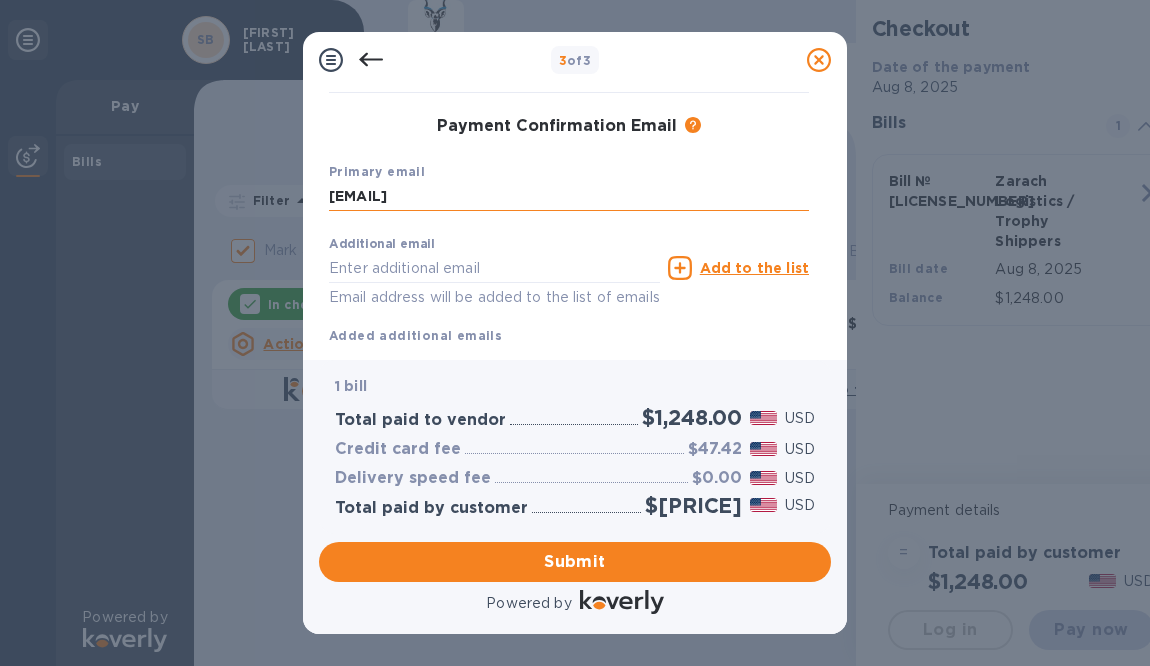 type on "[FIRST]" 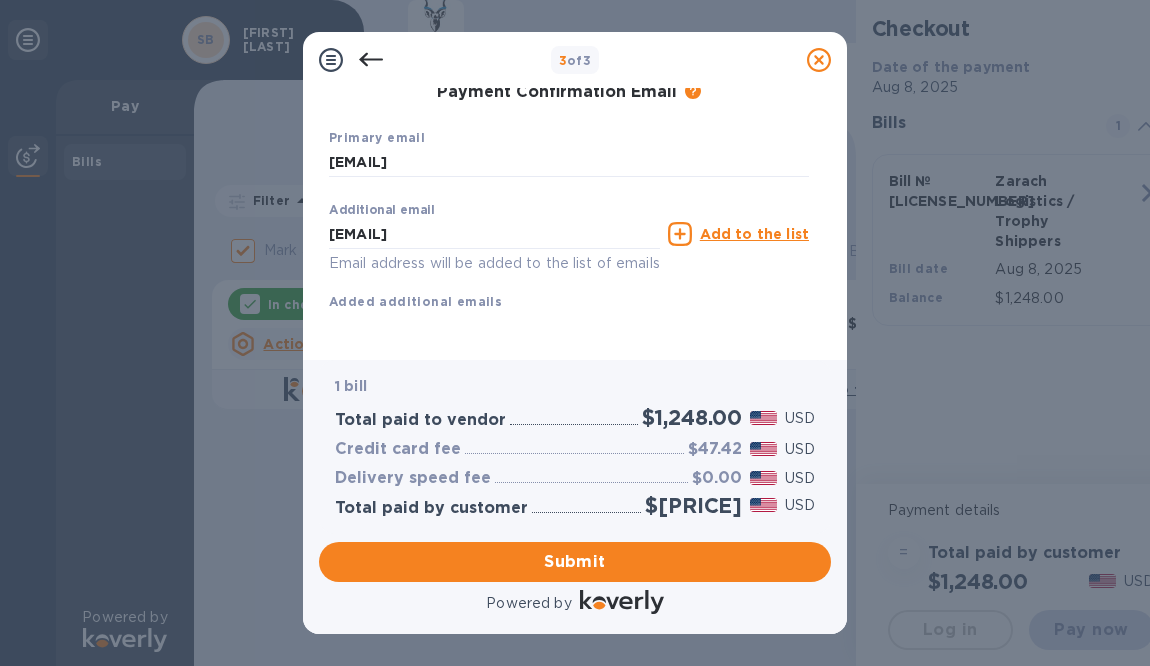 scroll, scrollTop: 262, scrollLeft: 0, axis: vertical 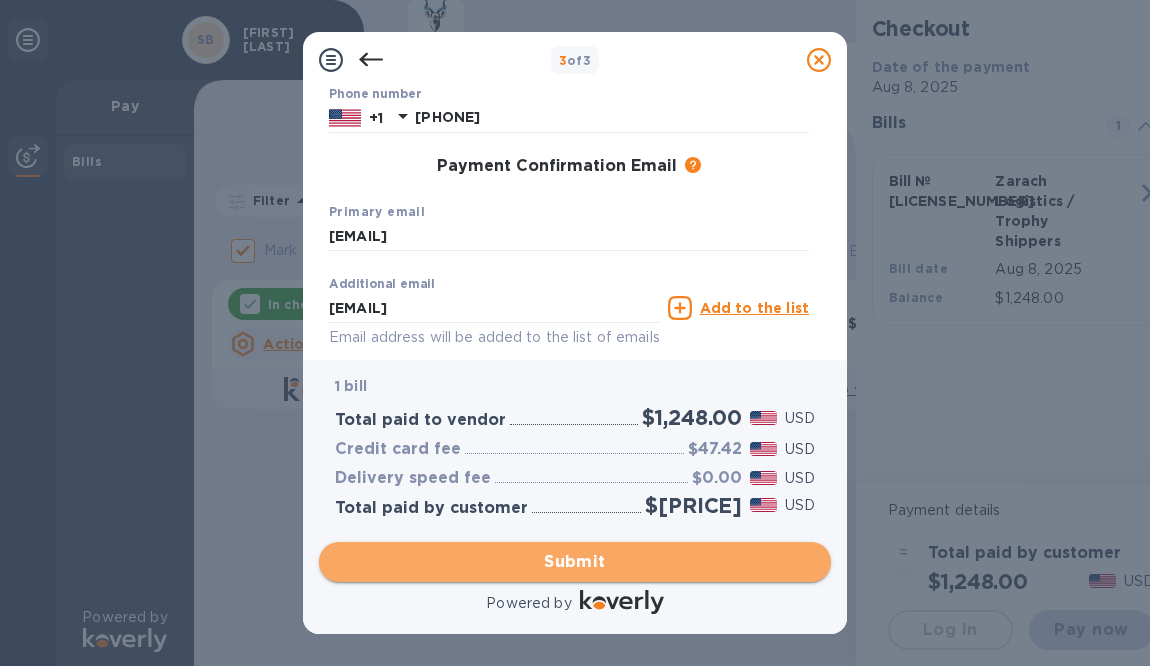 click on "Submit" at bounding box center [575, 562] 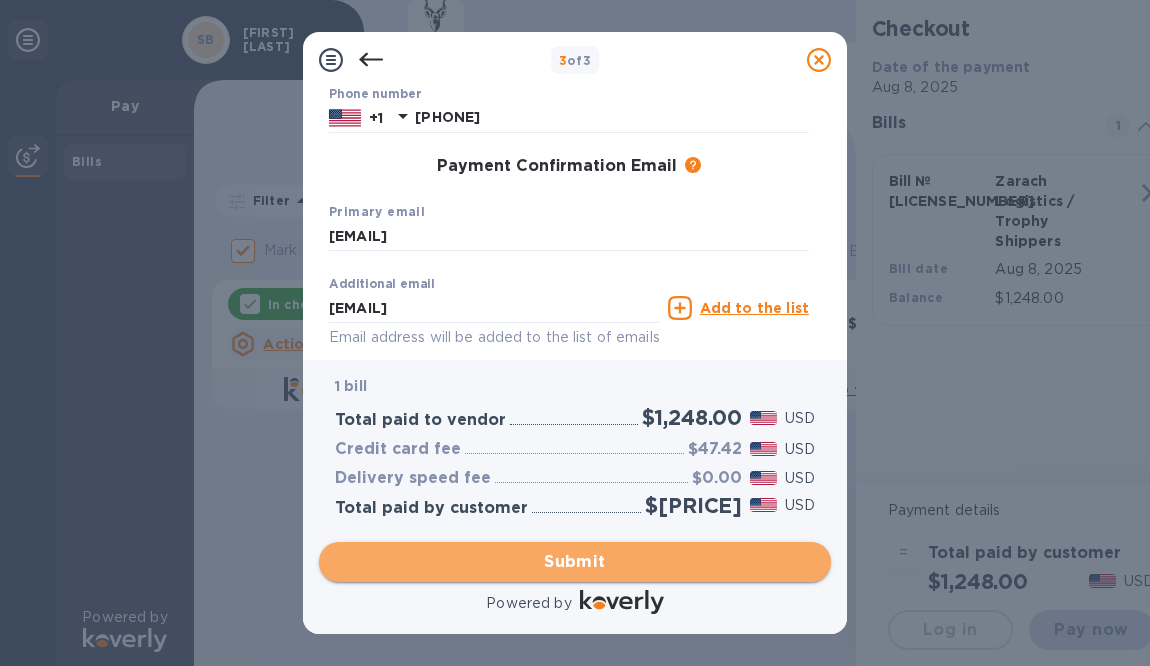scroll, scrollTop: 288, scrollLeft: 0, axis: vertical 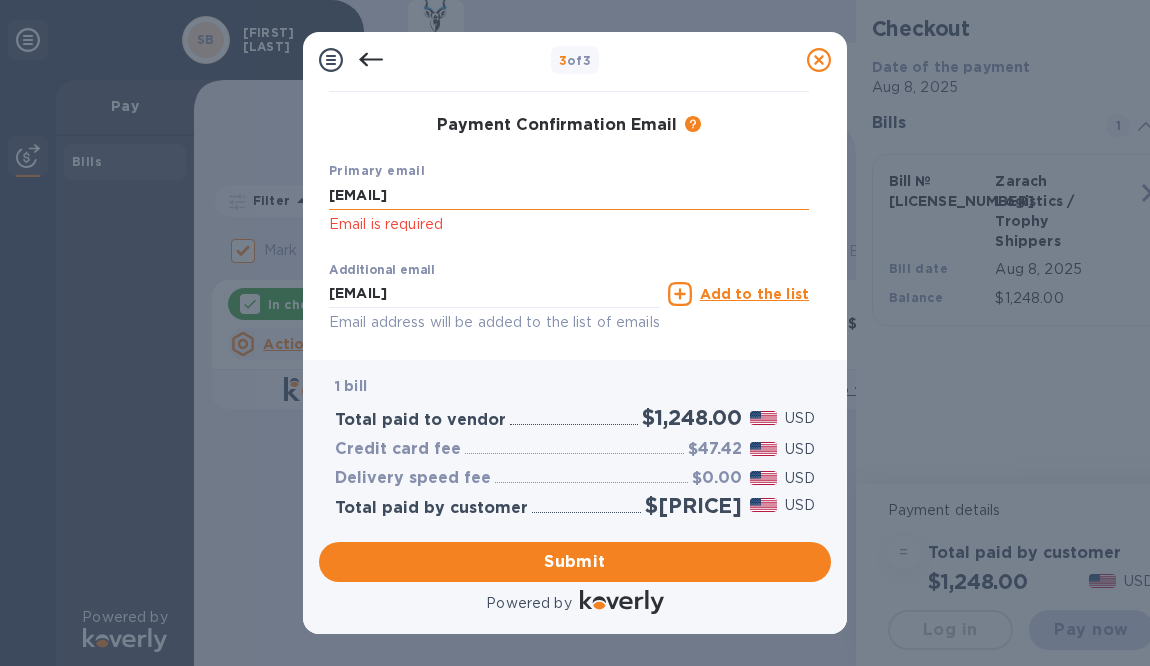 click on "[EMAIL]" at bounding box center (569, 196) 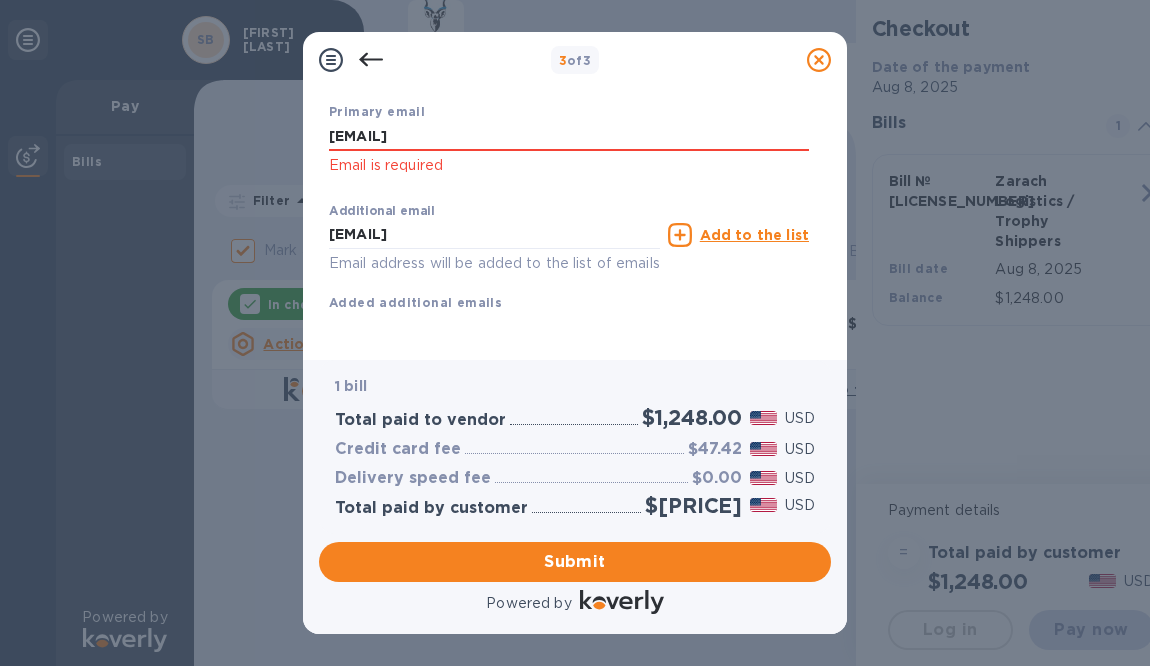 scroll, scrollTop: 412, scrollLeft: 0, axis: vertical 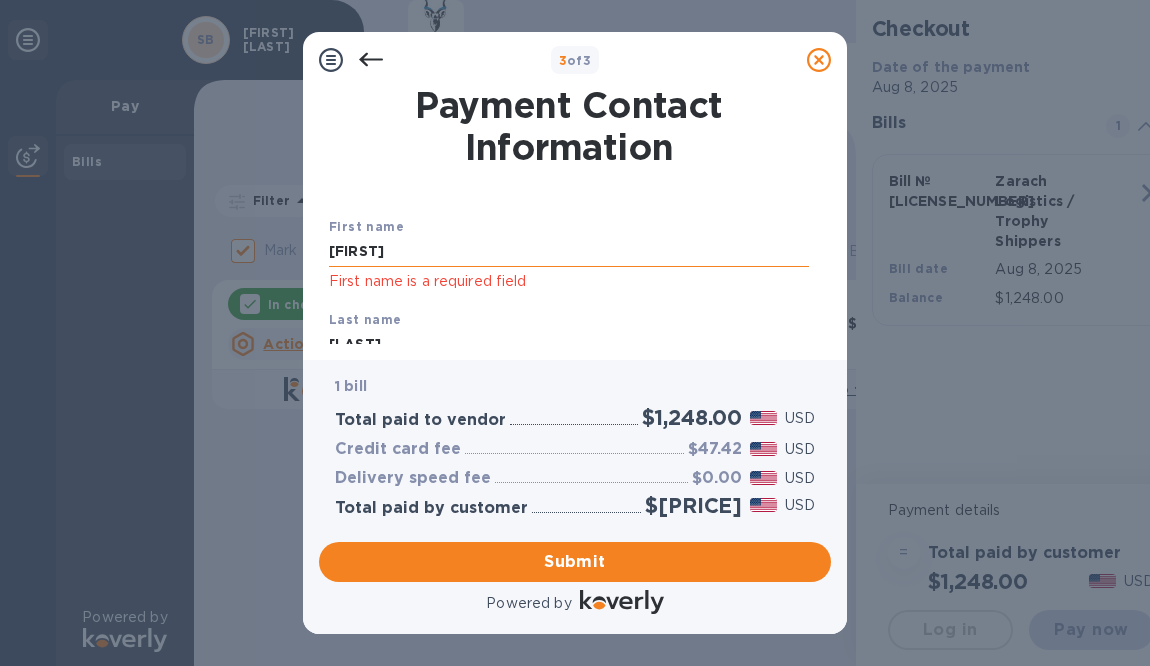 click on "[FIRST]" at bounding box center [569, 252] 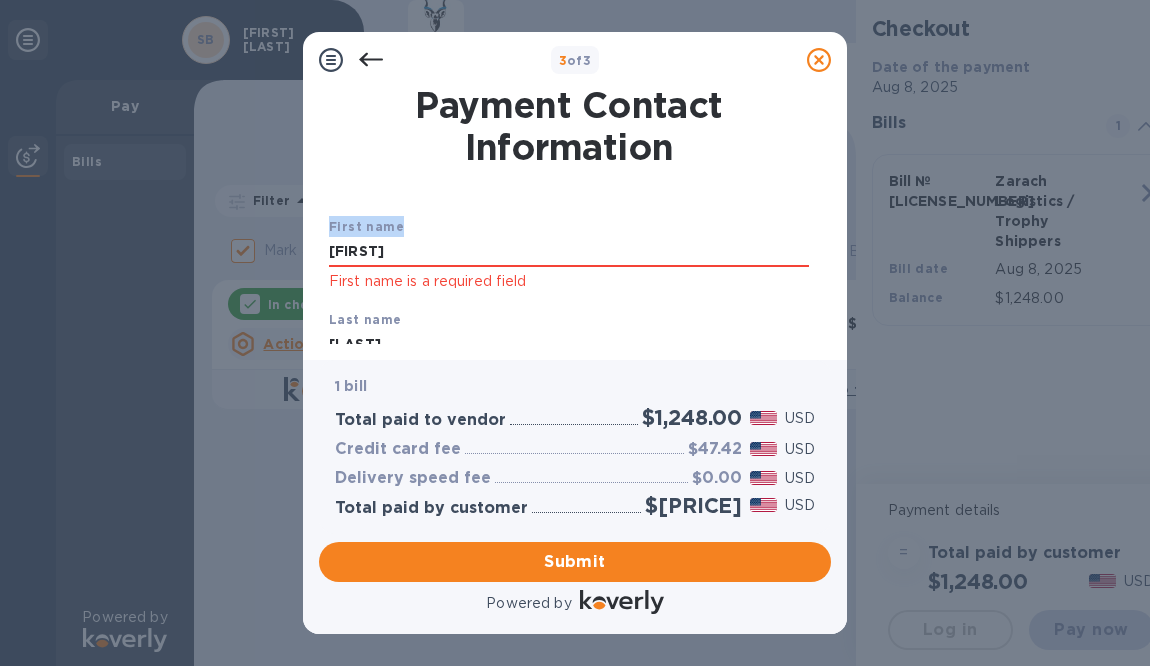 drag, startPoint x: 832, startPoint y: 136, endPoint x: 830, endPoint y: 189, distance: 53.037724 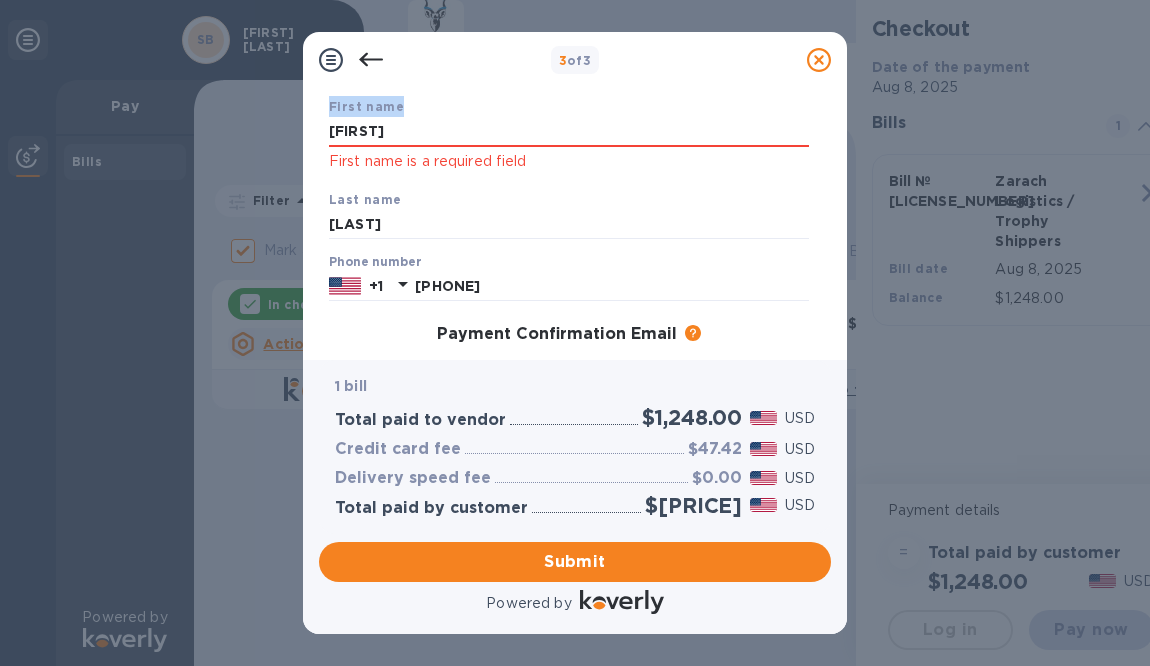scroll, scrollTop: 66, scrollLeft: 0, axis: vertical 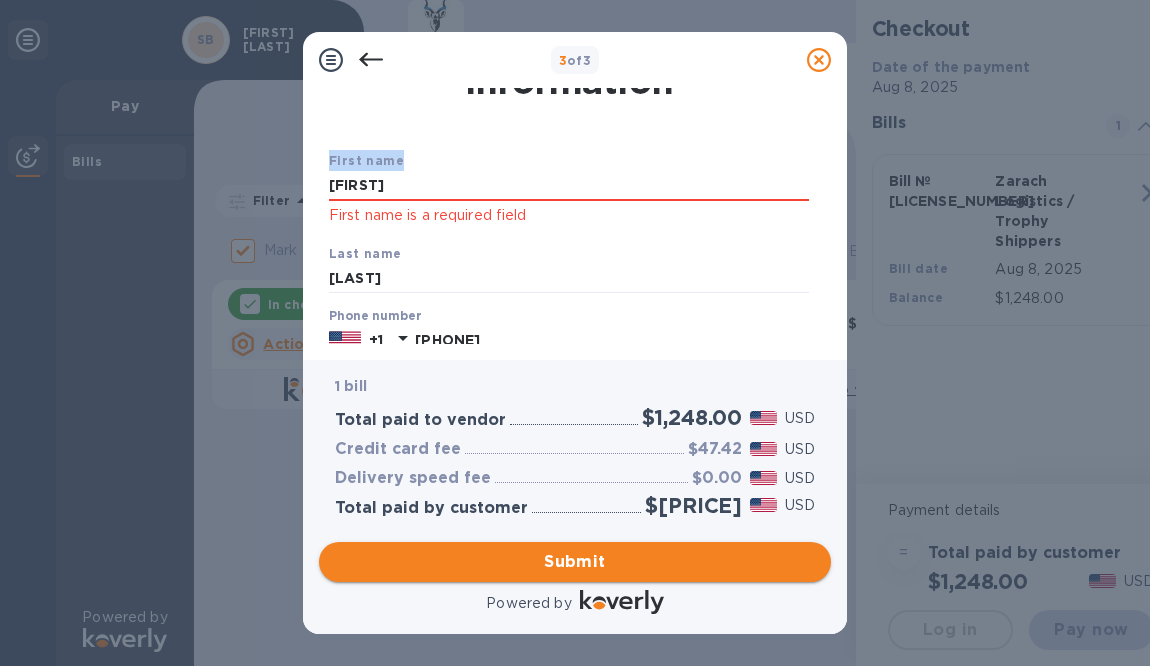 click on "Submit" at bounding box center [575, 562] 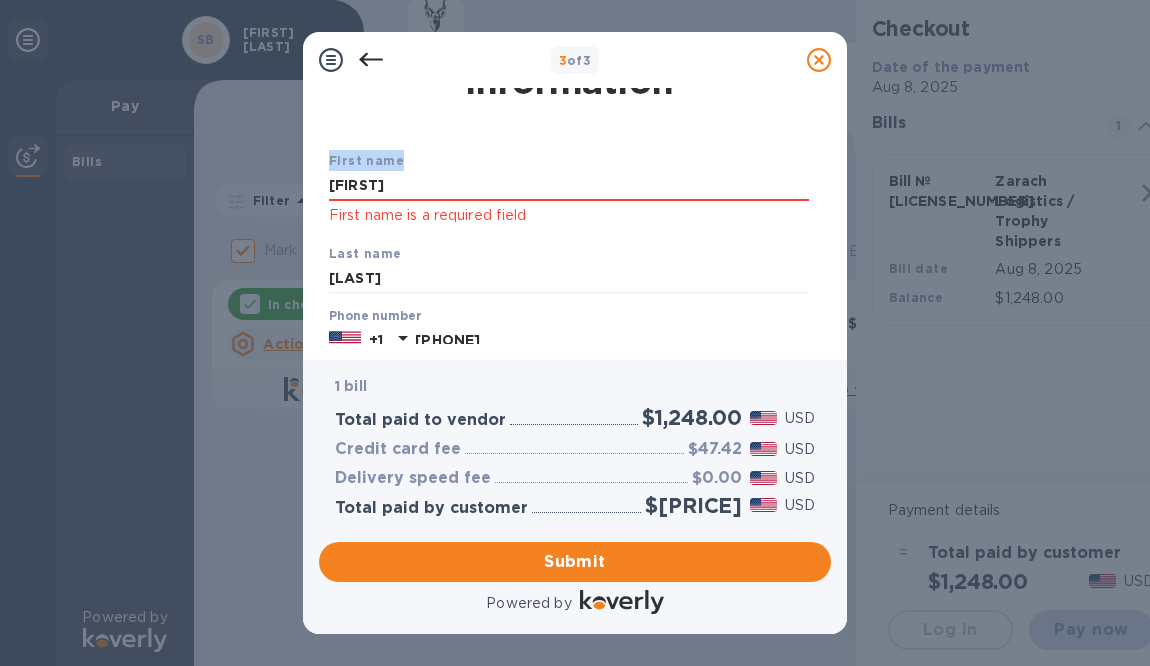 click on "First name" at bounding box center (366, 160) 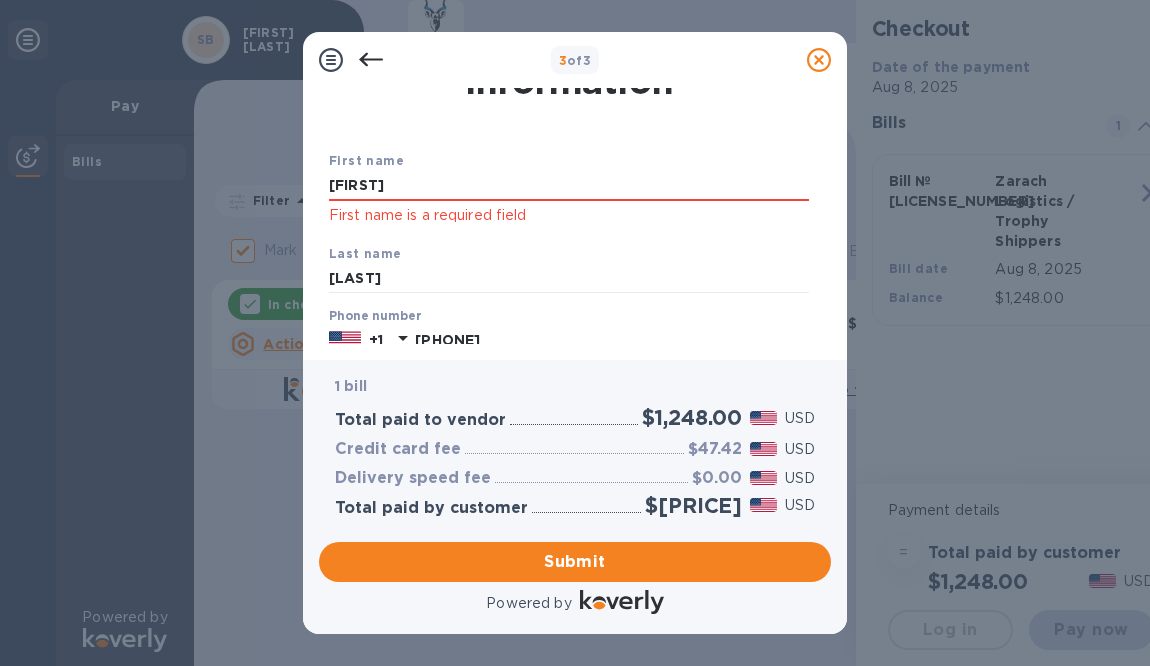 click on "First name" at bounding box center (366, 160) 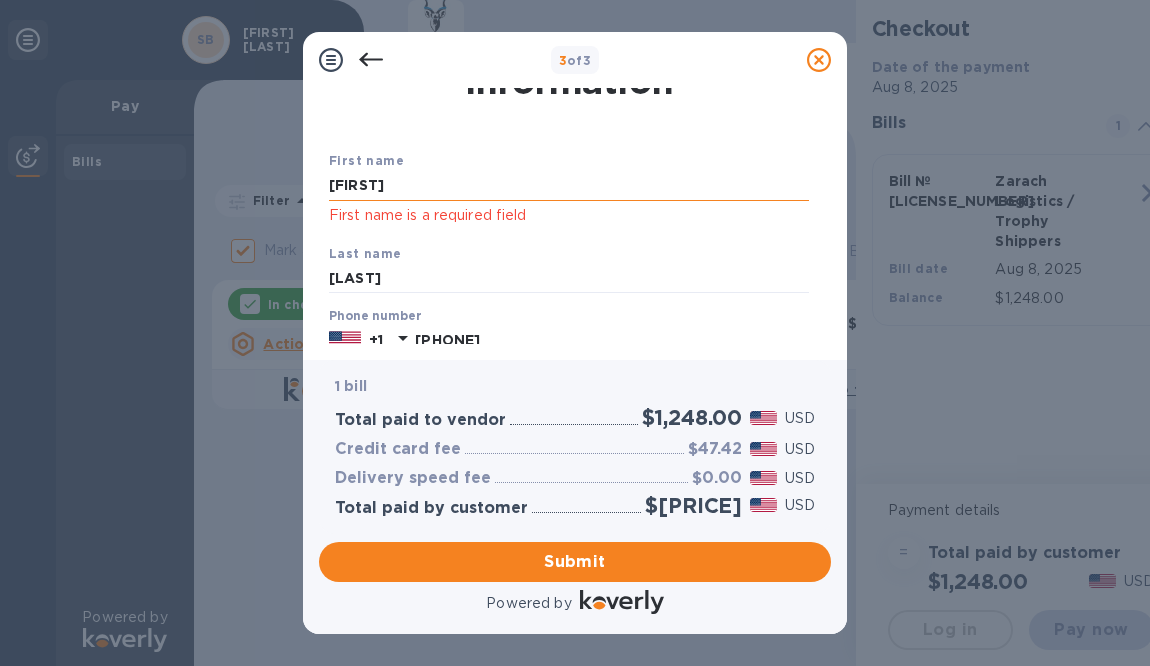 click on "[FIRST]" at bounding box center (569, 186) 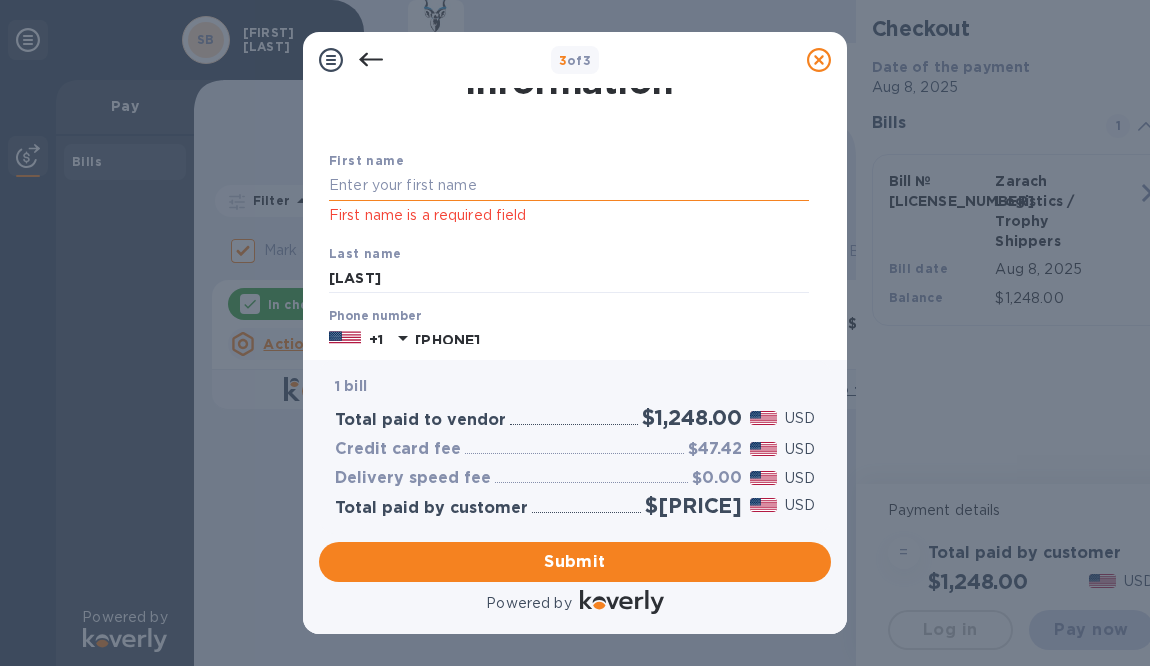 type 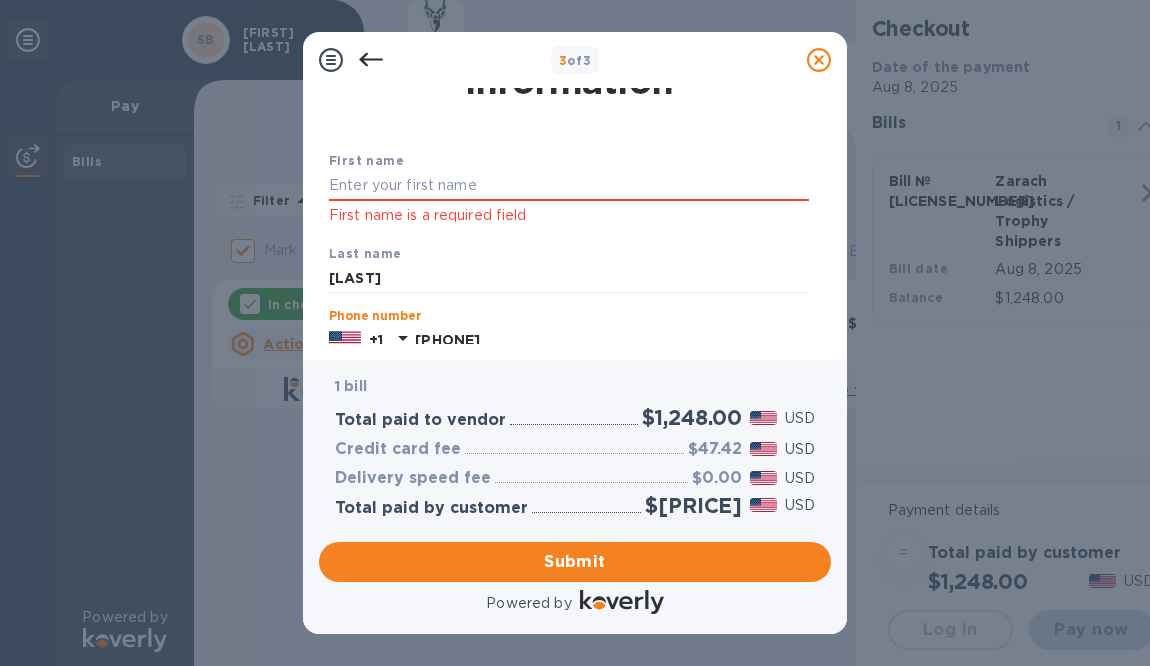click on "[PHONE]" at bounding box center [612, 340] 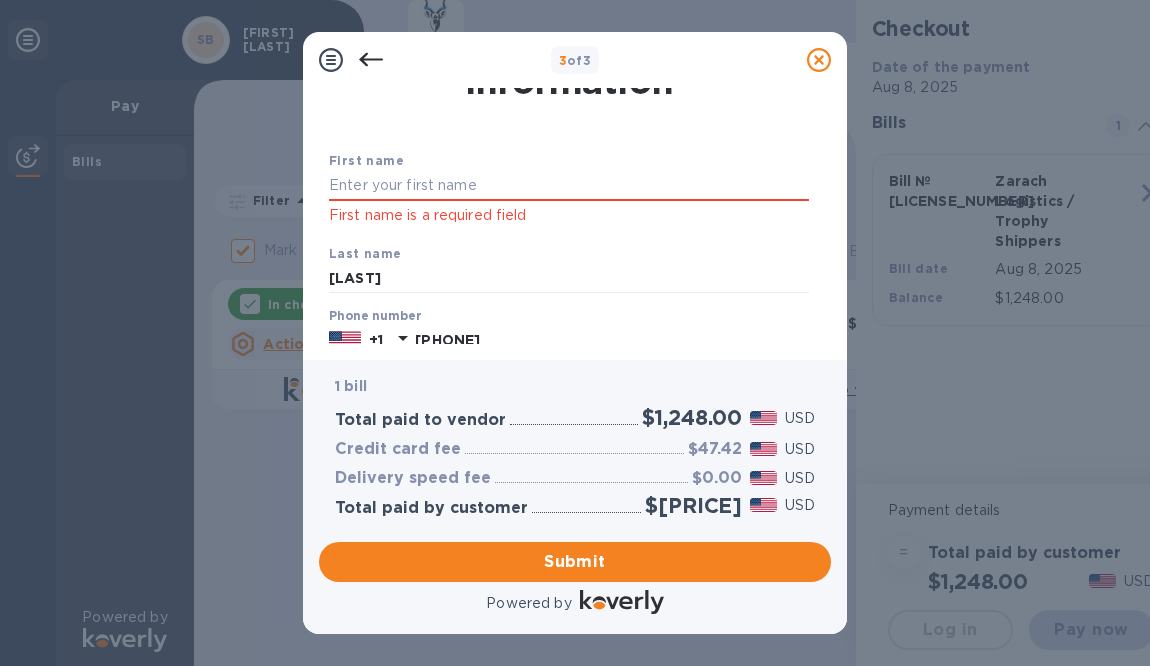 click on "Last name [LAST]" at bounding box center (569, 268) 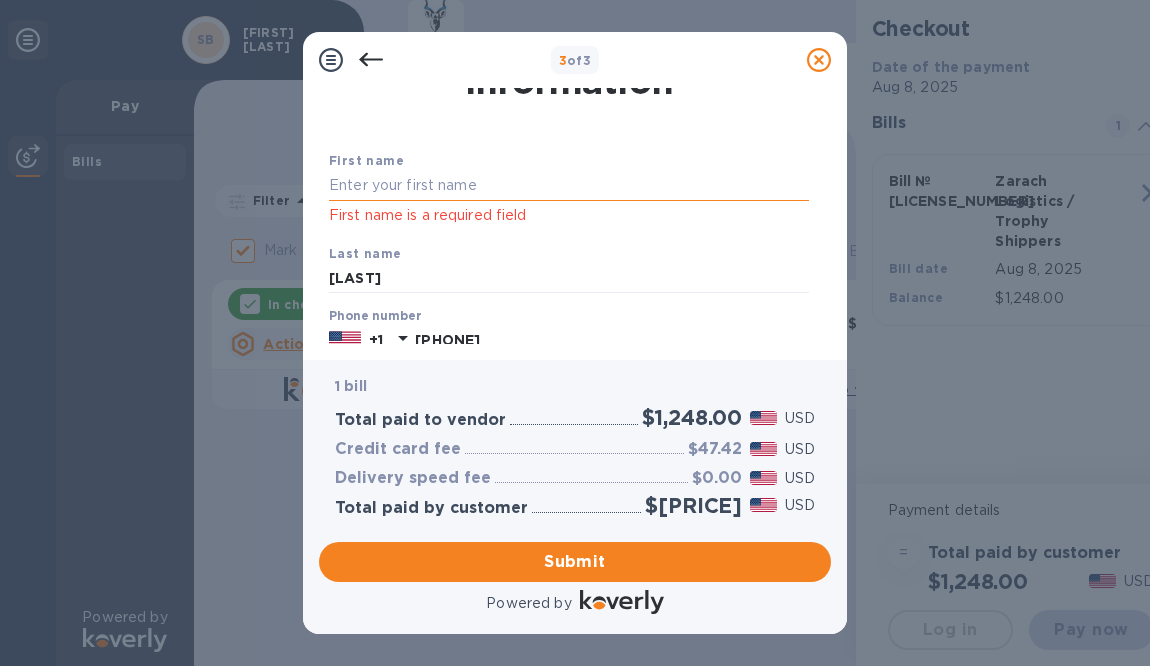 click at bounding box center (569, 186) 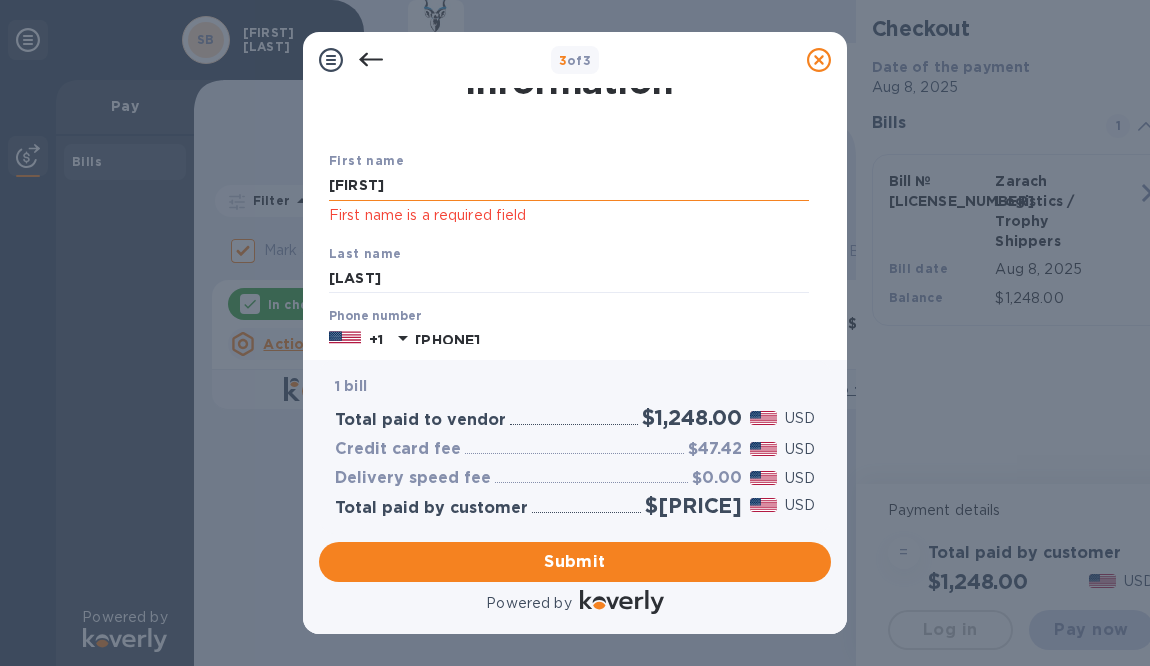 type on "[FIRST]" 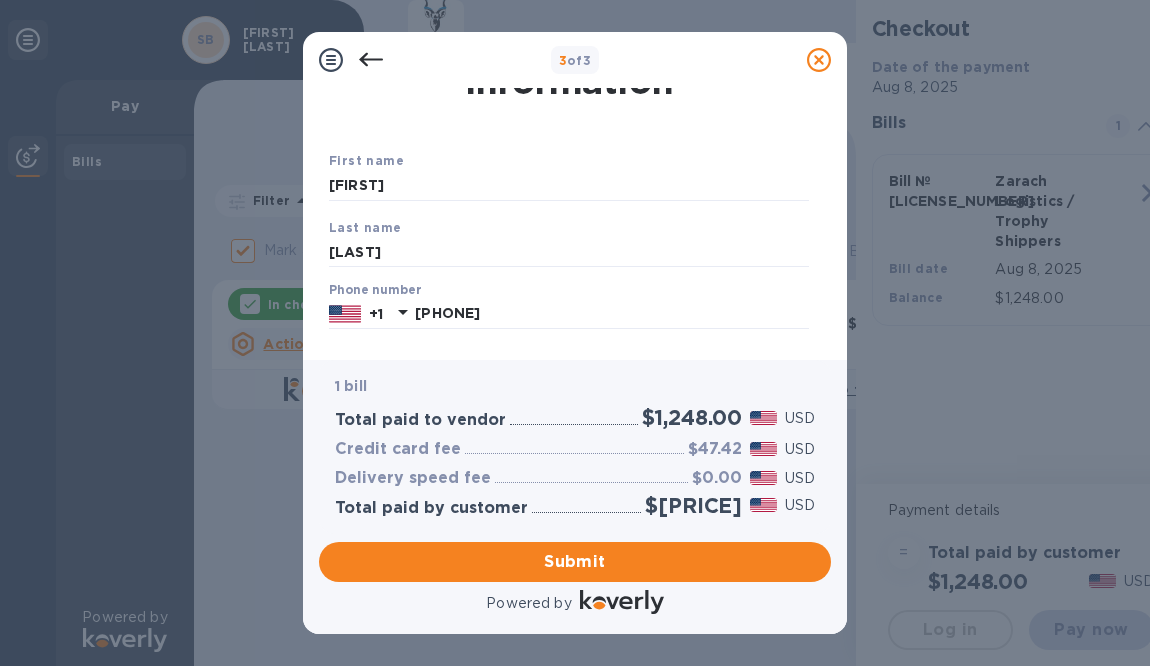 click on "First name [FIRST] Last name [LAST] Phone number [PHONE] Payment Confirmation Email The added email addresses will be used to send the payment confirmation. Primary email Email is required Additional email [EMAIL] Email address will be added to the list of emails Add to the list Added additional emails Submit" at bounding box center (569, 363) 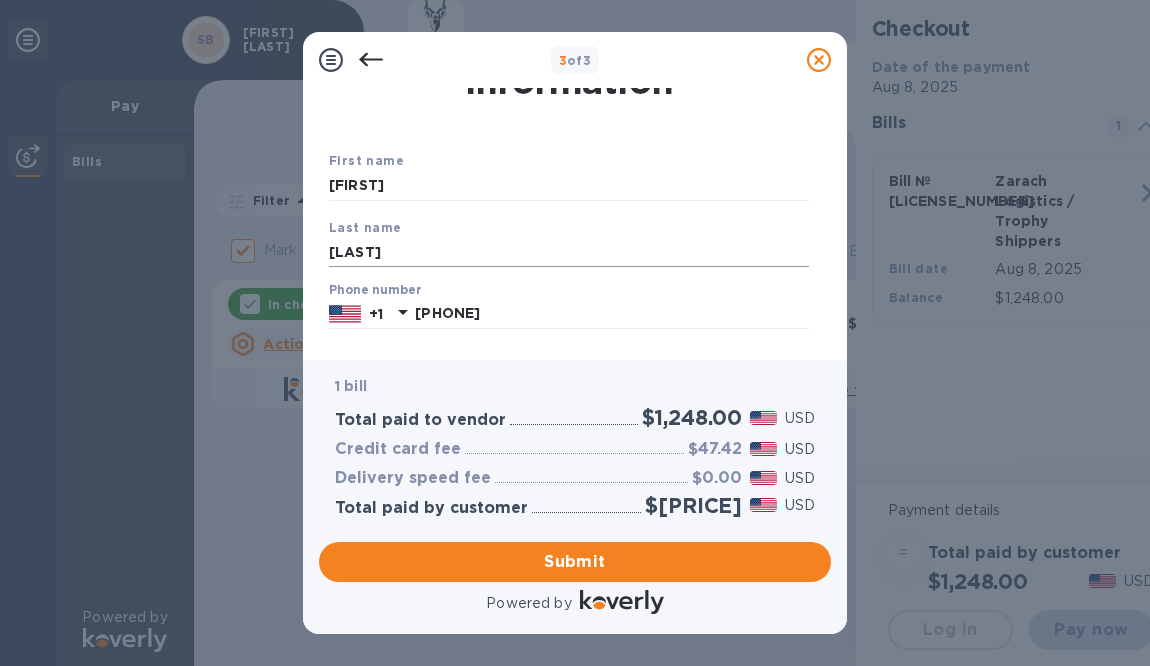 click on "[LAST]" at bounding box center (569, 252) 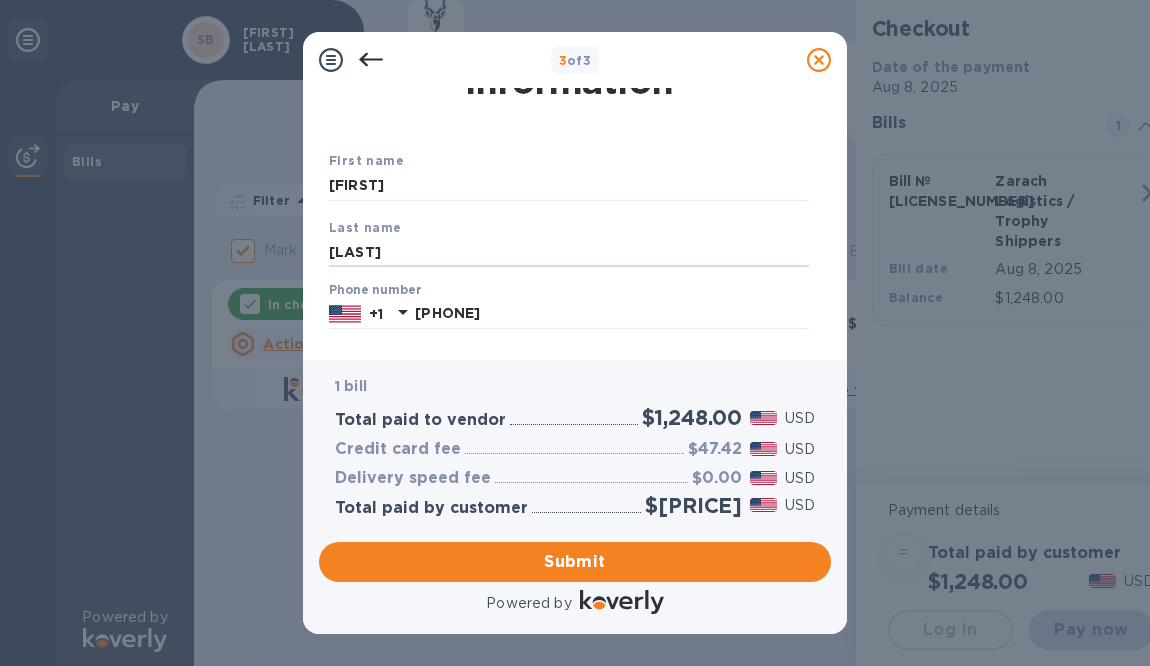 drag, startPoint x: 384, startPoint y: 251, endPoint x: 309, endPoint y: 249, distance: 75.026665 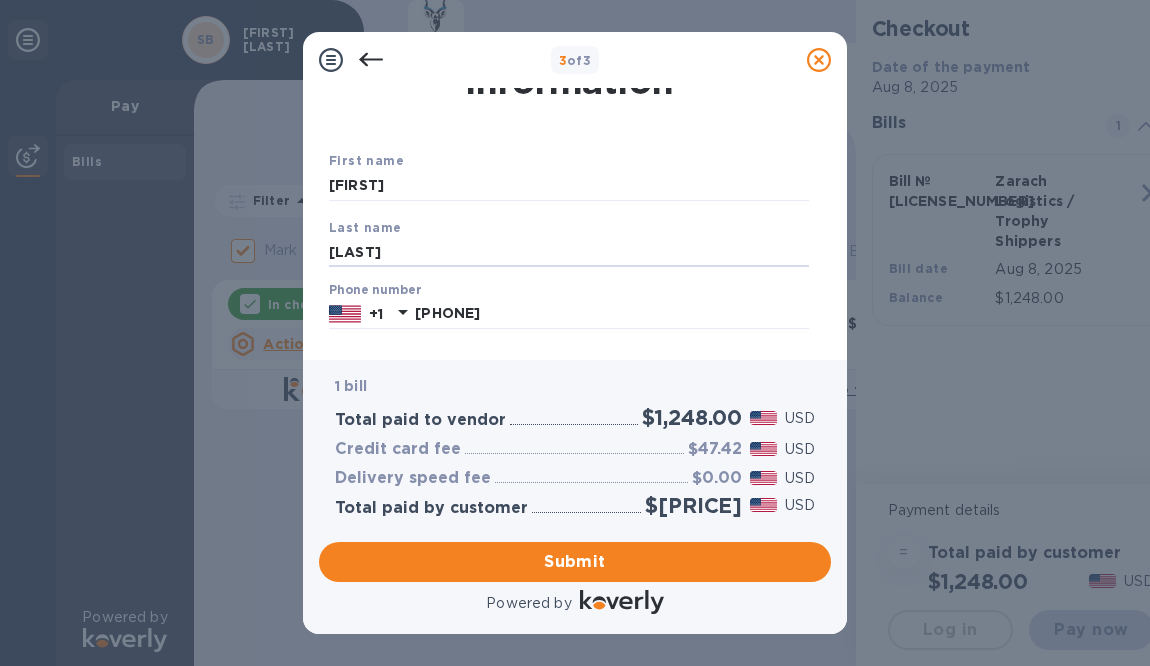 type on "[LAST]" 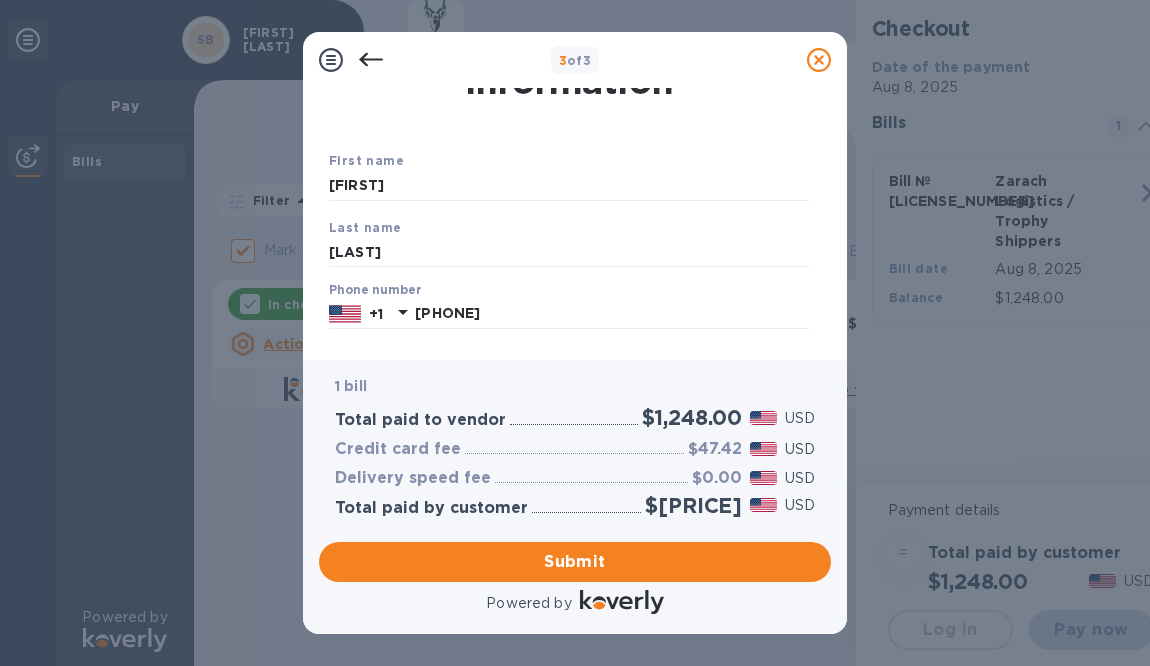 click on "Last name" at bounding box center [365, 227] 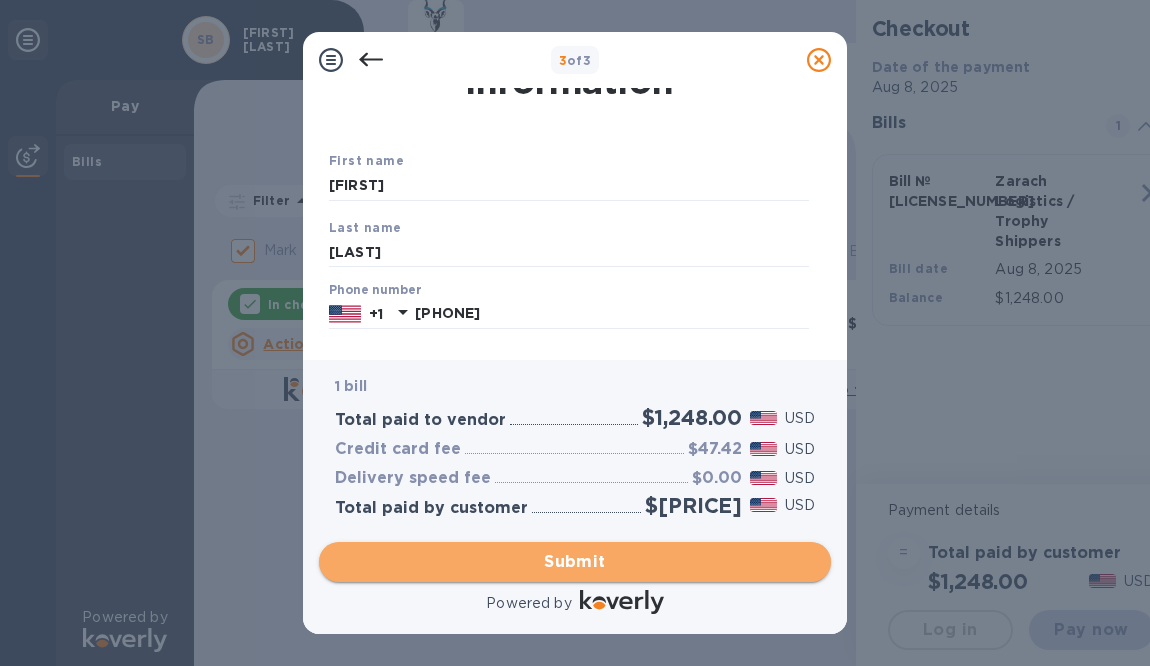 click on "Submit" at bounding box center (575, 562) 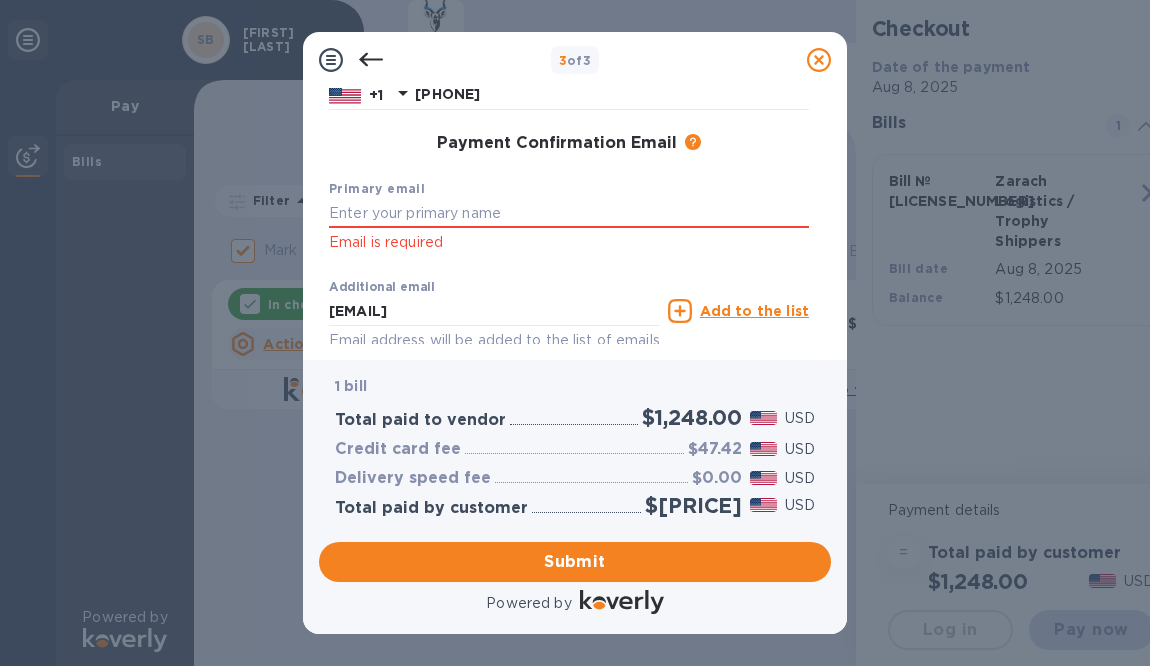 scroll, scrollTop: 289, scrollLeft: 0, axis: vertical 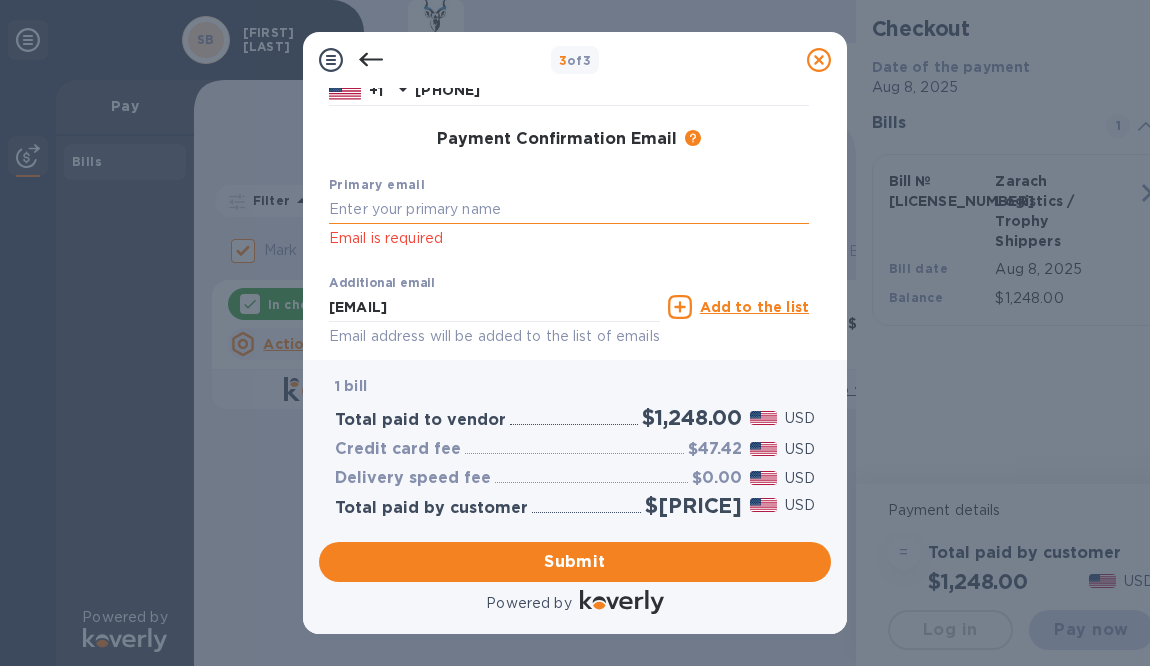 click at bounding box center (569, 210) 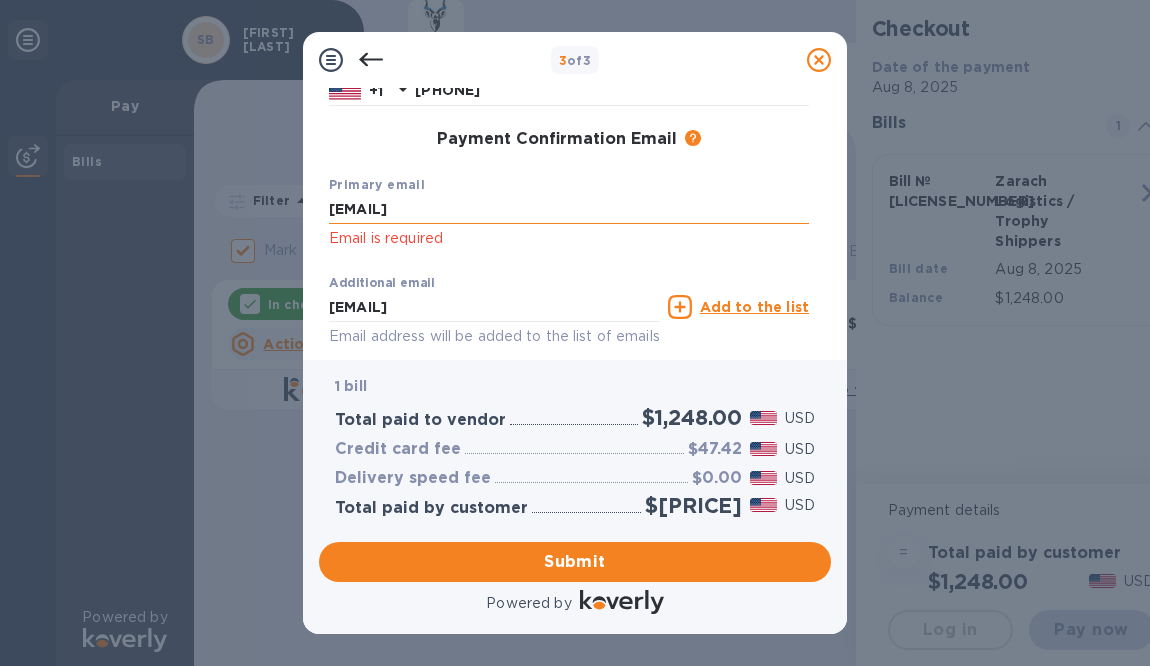 type on "[EMAIL]" 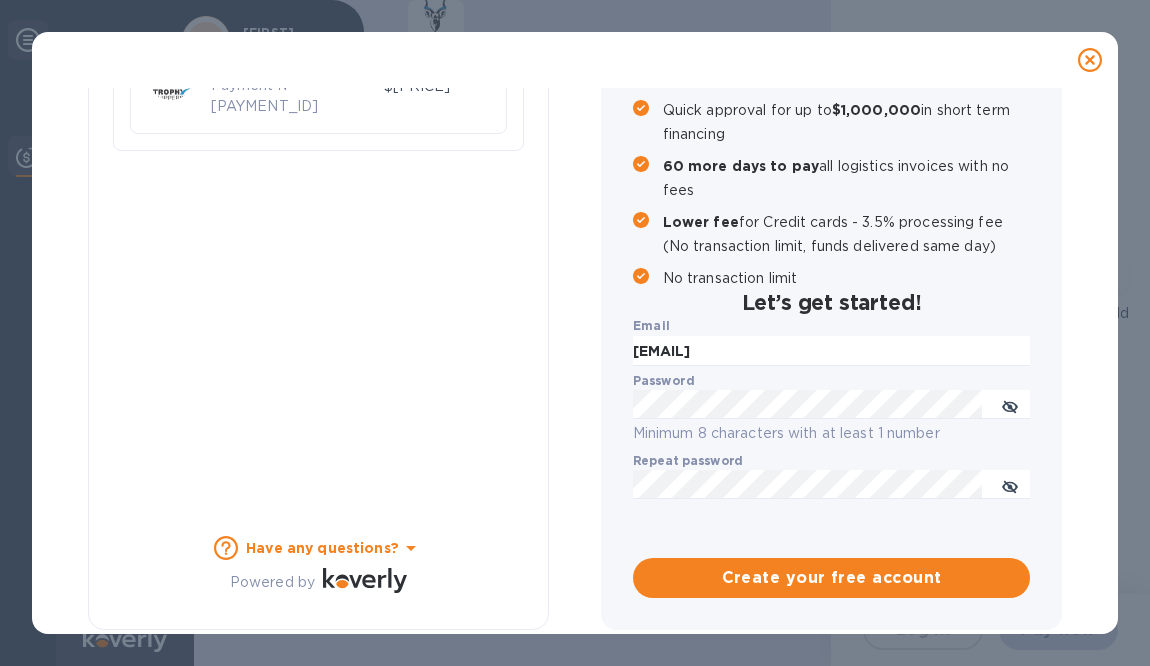 checkbox on "false" 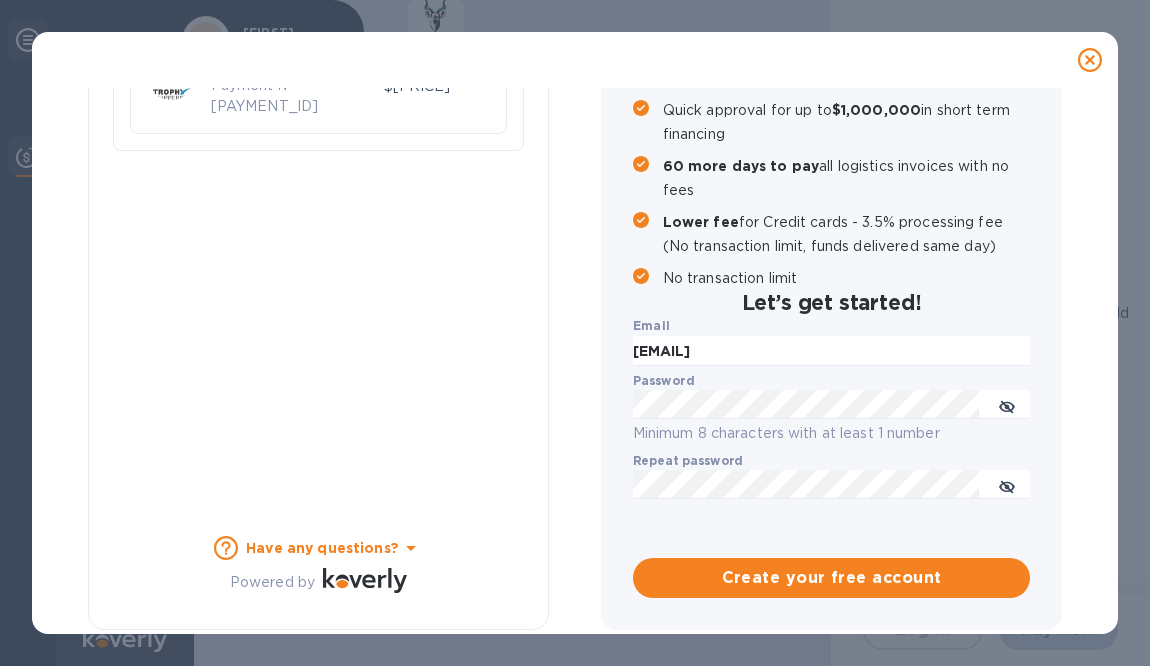 scroll, scrollTop: 278, scrollLeft: 0, axis: vertical 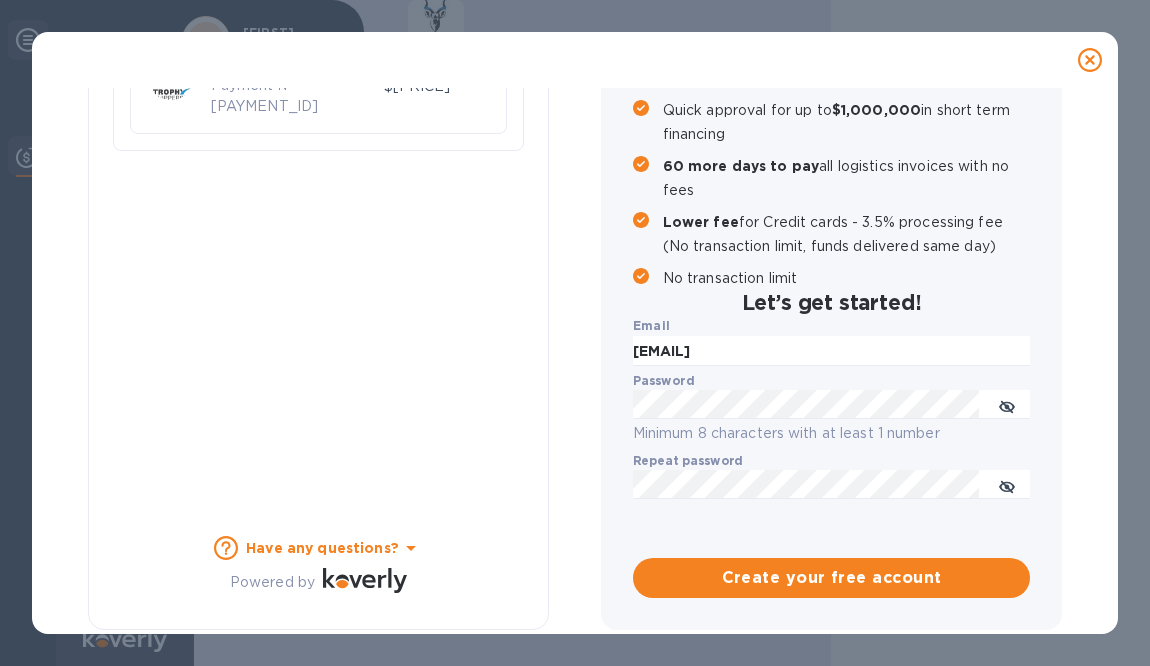click on "Payment Result Success Your payment has been completed. Zarach Logistics / Trophy Shippers Payment № 53921176 Total $1,295.42 Have any questions? Powered by Create an Account and Unlock Fee Savings on Future Transactions No transaction fees Quick approval for up to $1,000,000 in short term financing 60 more days to pay all logistics invoices with no fees Lower fee for Credit cards - 3.5% processing fee (No transaction limit, funds delivered same day) No transaction limit Let’s get started! Email [EMAIL] Password Minimum 8 characters with at least 1 number Repeat password ​ Create your free account" at bounding box center (575, 361) 